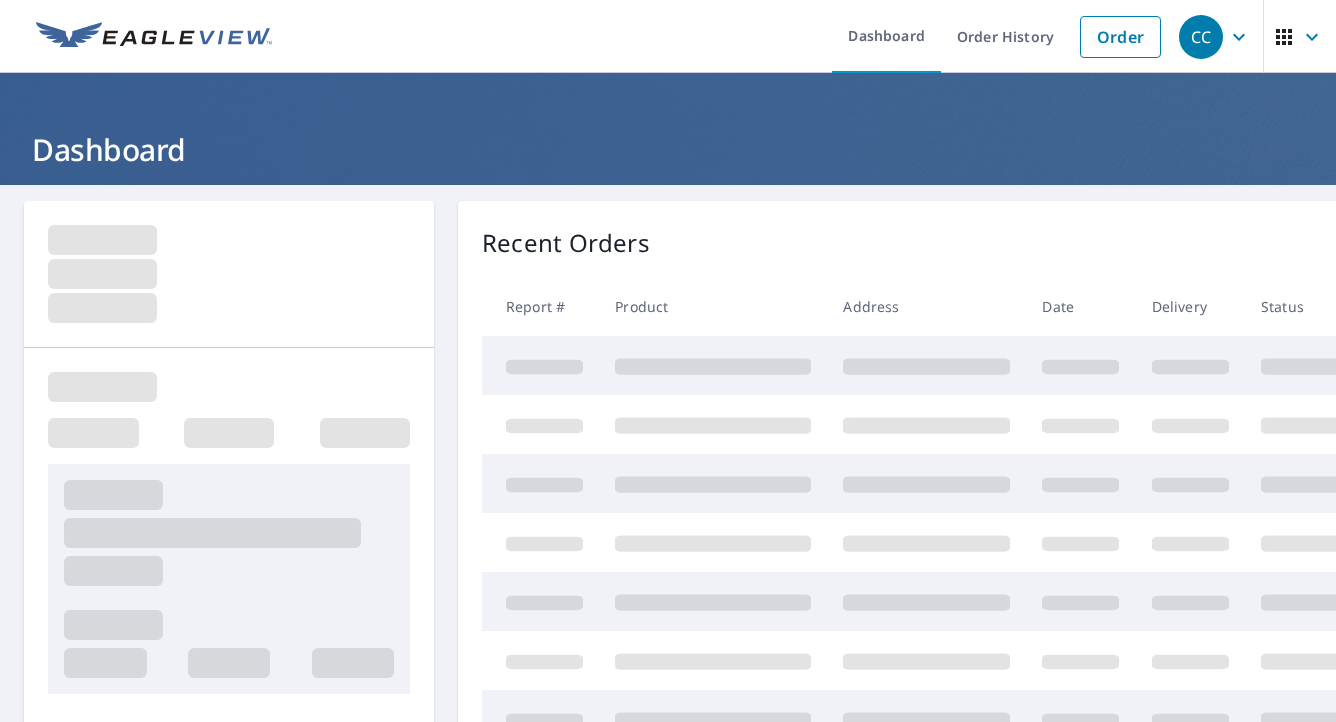 scroll, scrollTop: 0, scrollLeft: 0, axis: both 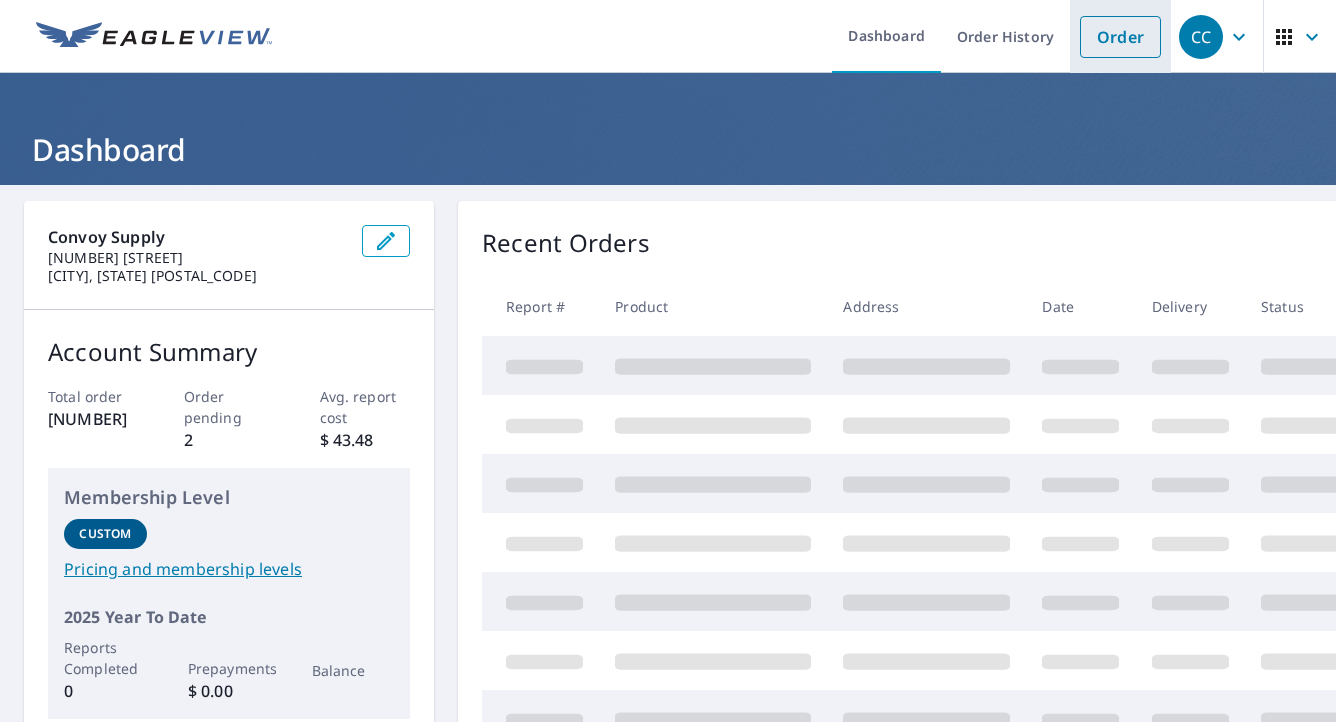 click on "Order" at bounding box center (1120, 37) 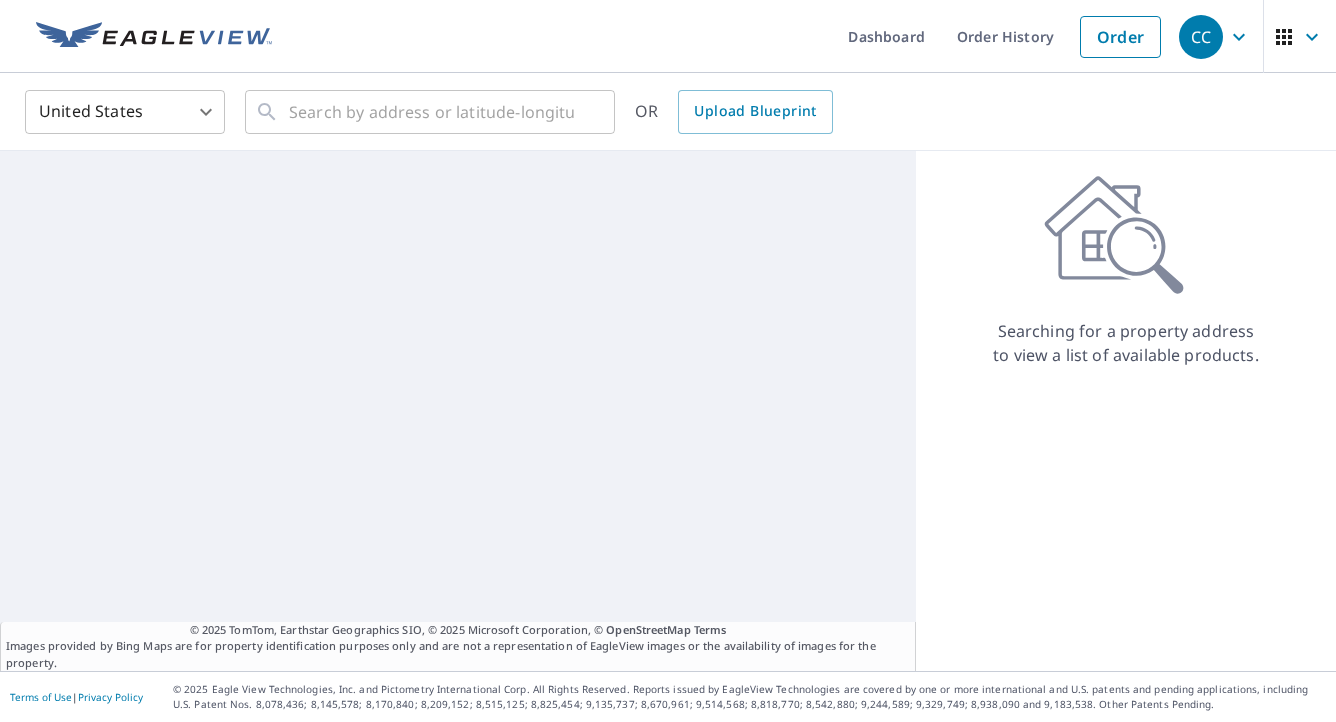 click on "CC CC
Dashboard Order History Order CC United States US ​ ​ OR Upload Blueprint © 2025 TomTom, Earthstar Geographics SIO, © 2025 Microsoft Corporation, ©   OpenStreetMap   Terms Images provided by Bing Maps are for property identification purposes only and are not a representation of EagleView images or the availability of images for the property. Searching for a property address to view a list of available products. Terms of Use  |  Privacy Policy © 2025 Eagle View Technologies, Inc. and Pictometry International Corp. All Rights Reserved. Reports issued by EagleView Technologies are covered by   one or more international and U.S. patents and pending applications, including U.S. Patent Nos. 8,078,436; 8,145,578; 8,170,840; 8,209,152;   8,515,125; 8,825,454; 9,135,737; 8,670,961; 9,514,568; 8,818,770; 8,542,880; 9,244,589; 9,329,749; 8,938,090 and 9,183,538. Other Patents Pending." at bounding box center [668, 361] 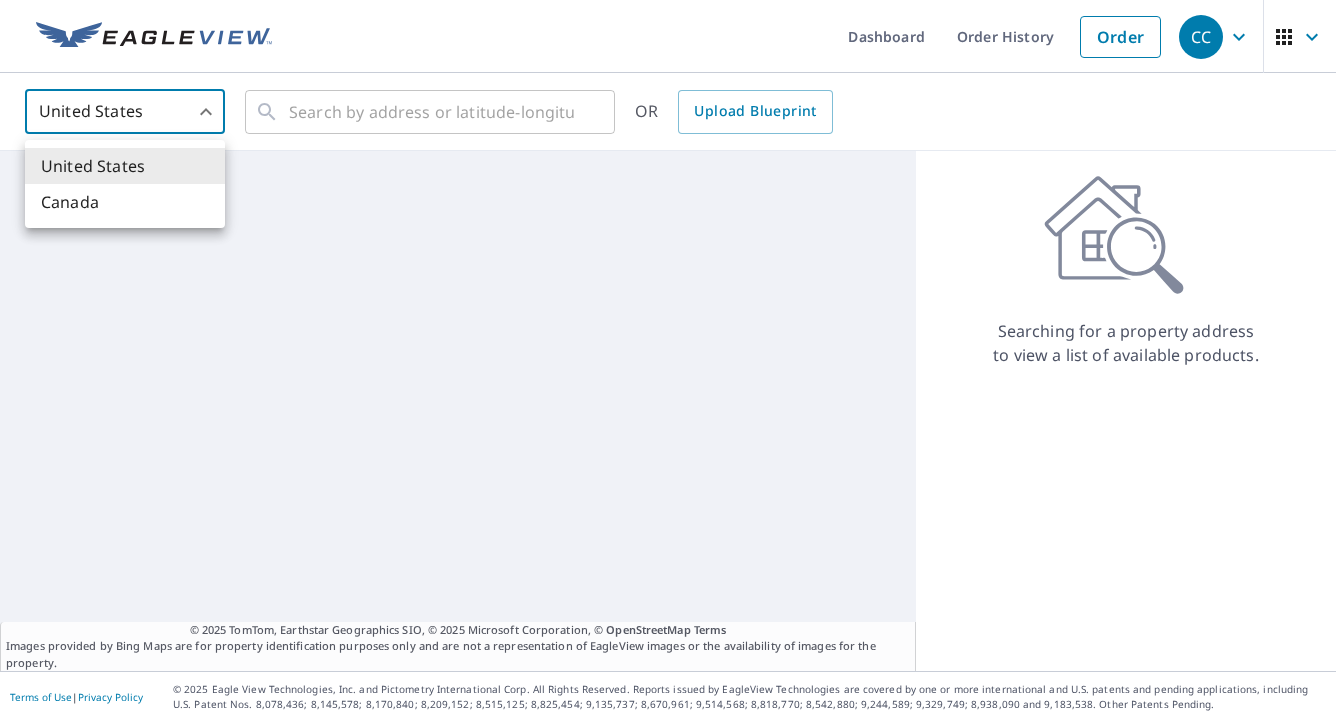 click on "Canada" at bounding box center [125, 202] 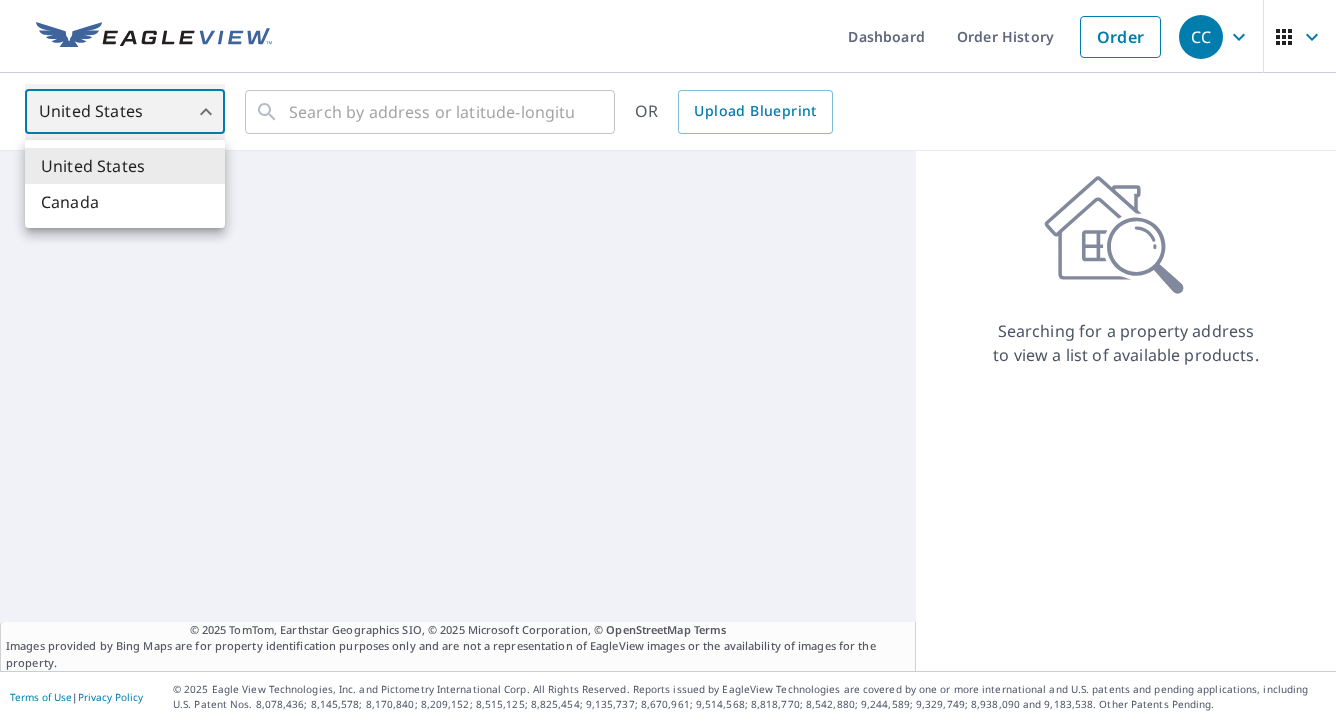 type on "CA" 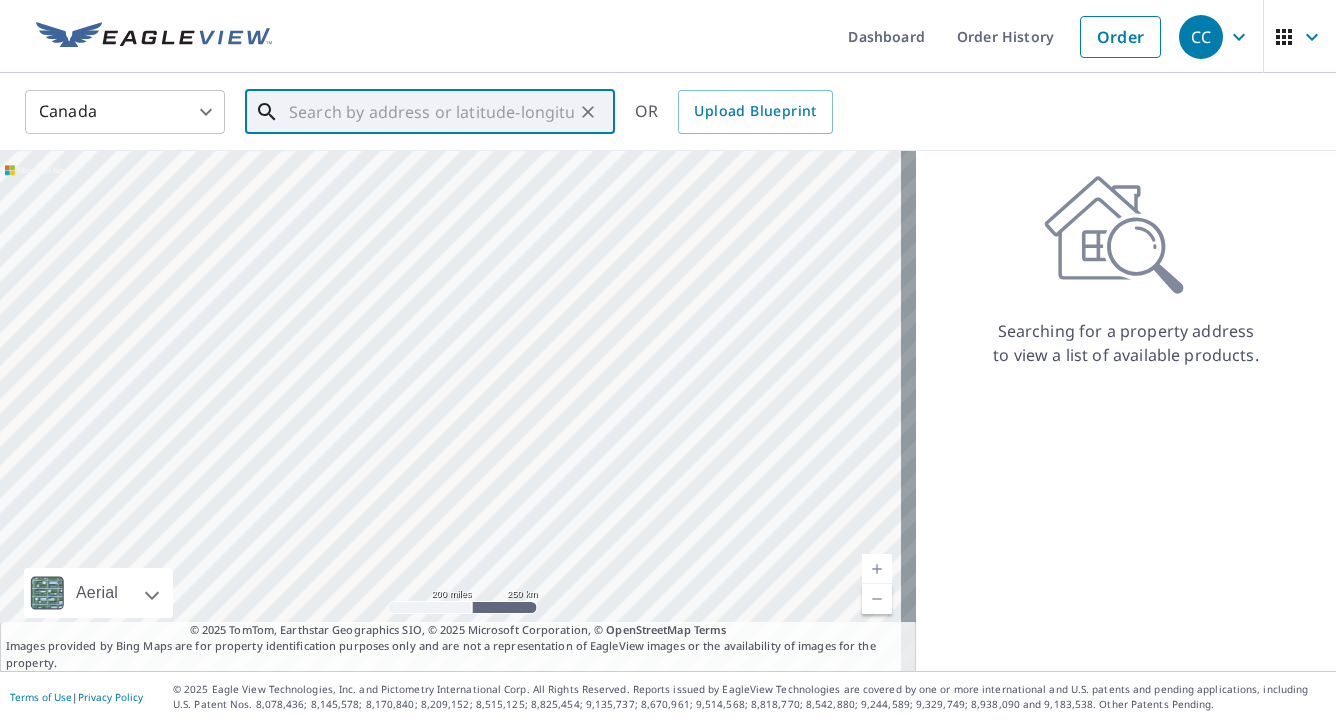 click at bounding box center [431, 112] 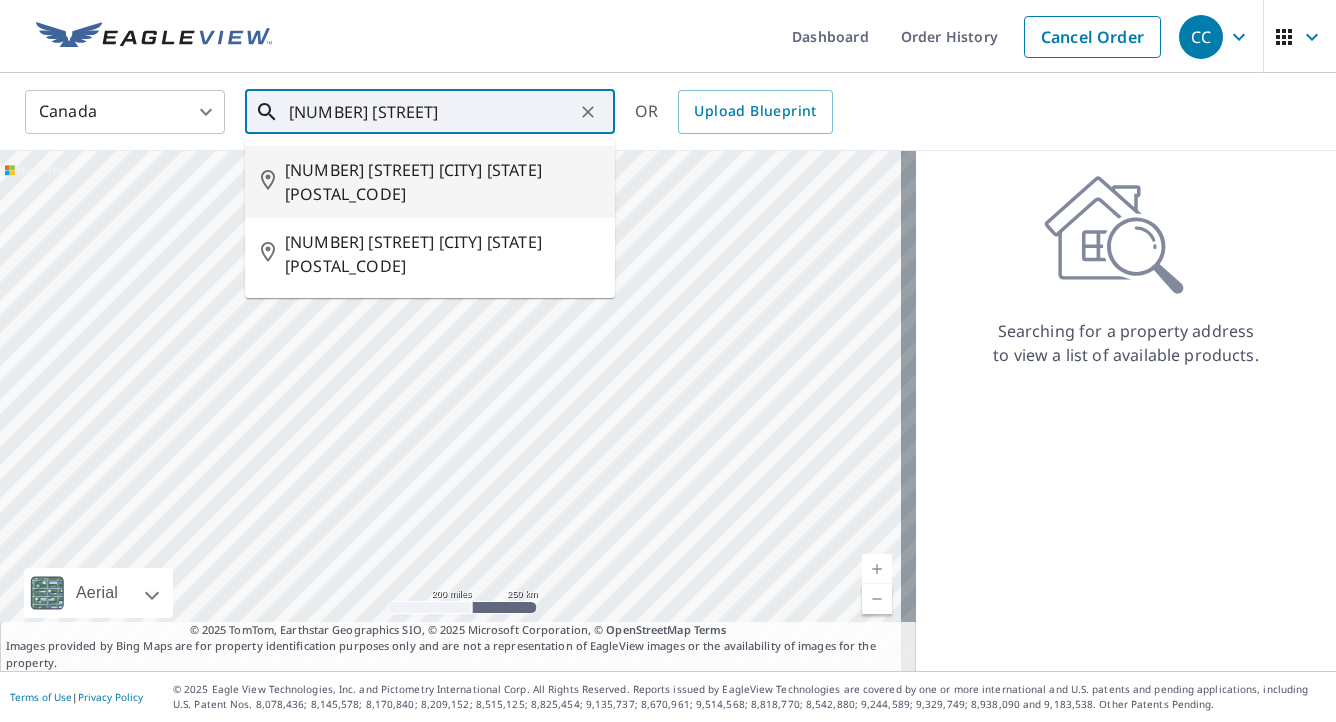 click on "[NUMBER] [STREET] [CITY] [STATE] [POSTAL_CODE]" at bounding box center [442, 182] 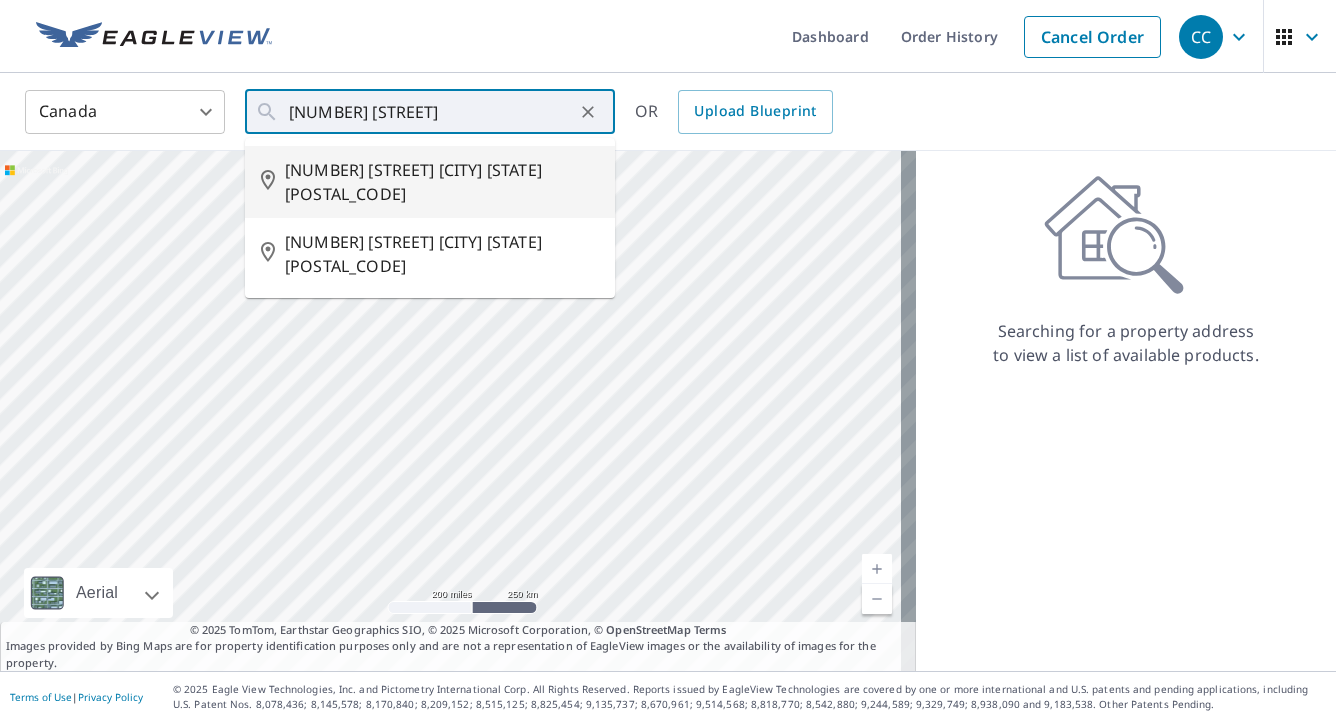 type on "[NUMBER] [STREET] [CITY] [STATE] [POSTAL_CODE]" 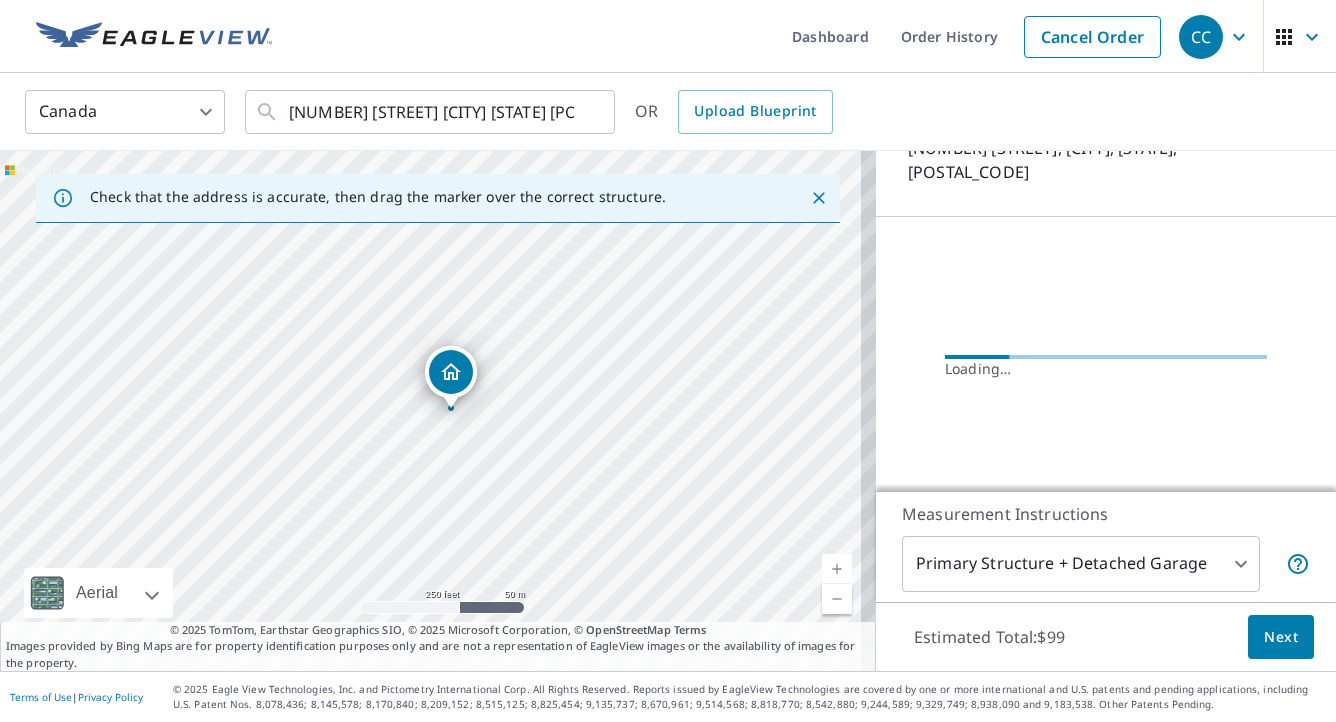 scroll, scrollTop: 166, scrollLeft: 0, axis: vertical 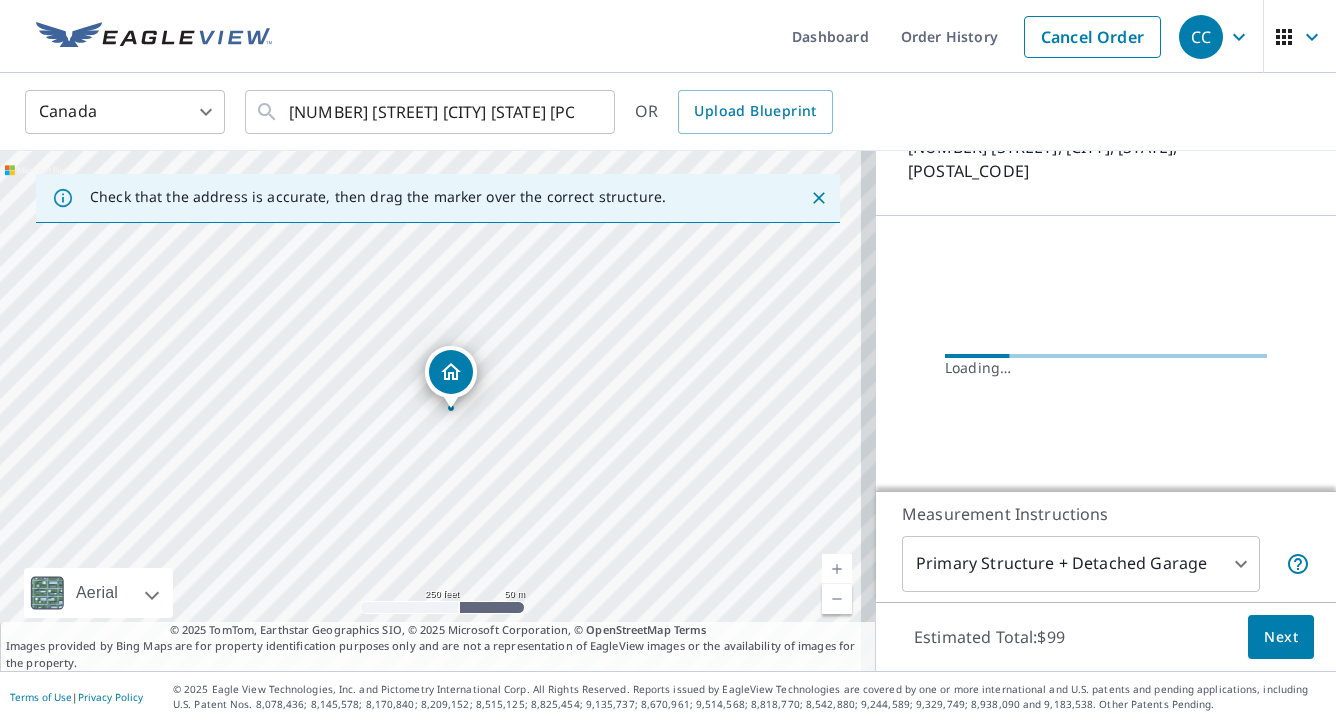 click on "CC CC
Dashboard Order History Cancel Order CC Canada CA ​ [NUMBER] [STREET] [CITY] [STATE] ​ OR Upload Blueprint Check that the address is accurate, then drag the marker over the correct structure. [NUMBER] [STREET] [CITY] [STATE] Aerial Road A standard road map Aerial A detailed look from above Labels Labels 250 feet 50 m © 2025 TomTom, © Vexcel Imaging, © 2025 Microsoft Corporation,  © OpenStreetMap Terms © 2025 TomTom, Earthstar Geographics SIO, © 2025 Microsoft Corporation, ©   OpenStreetMap   Terms Images provided by Bing Maps are for property identification purposes only and are not a representation of EagleView images or the availability of images for the property. PROPERTY TYPE Residential Commercial Multi-Family This is a complex BUILDING ID [NUMBER] [STREET], [CITY], [STATE], [POSTAL_CODE] Loading… Measurement Instructions Primary Structure + Detached Garage 1 ​ Estimated Total:  $99 Next Terms of Use  |  Privacy Policy" at bounding box center (668, 361) 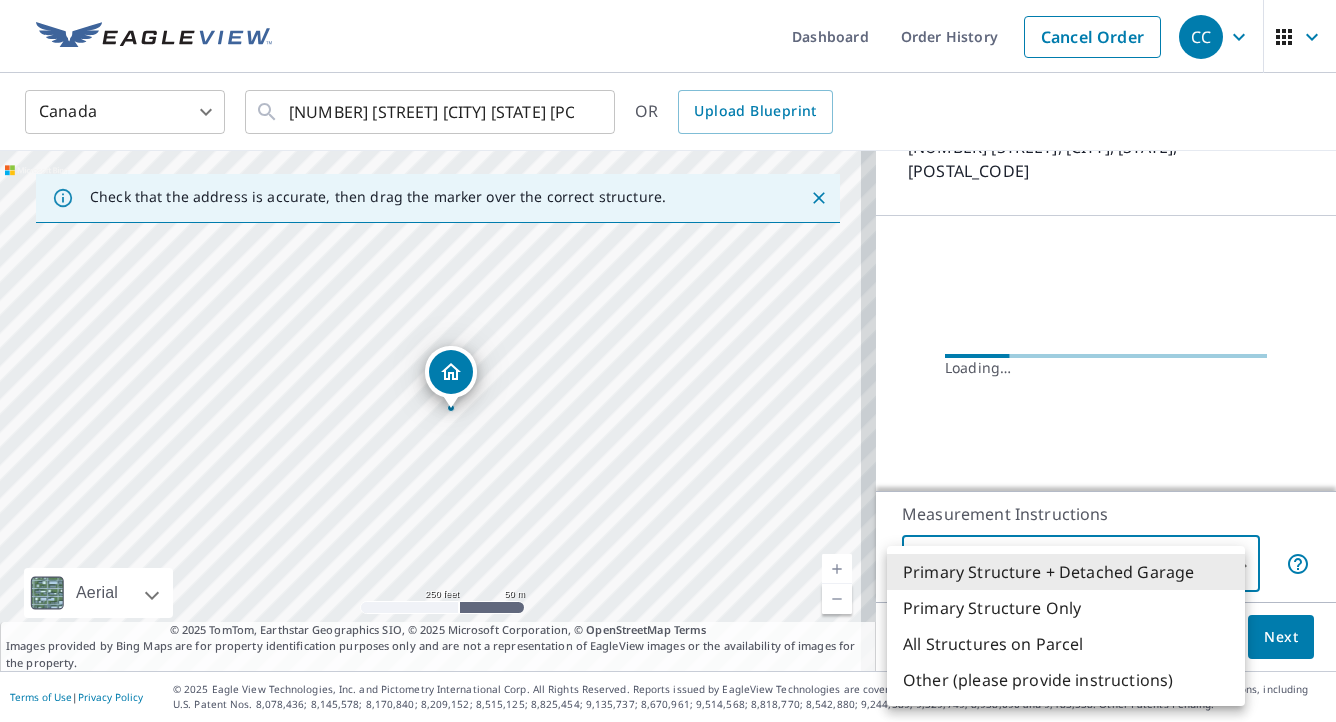 click on "All Structures on Parcel" at bounding box center [1066, 644] 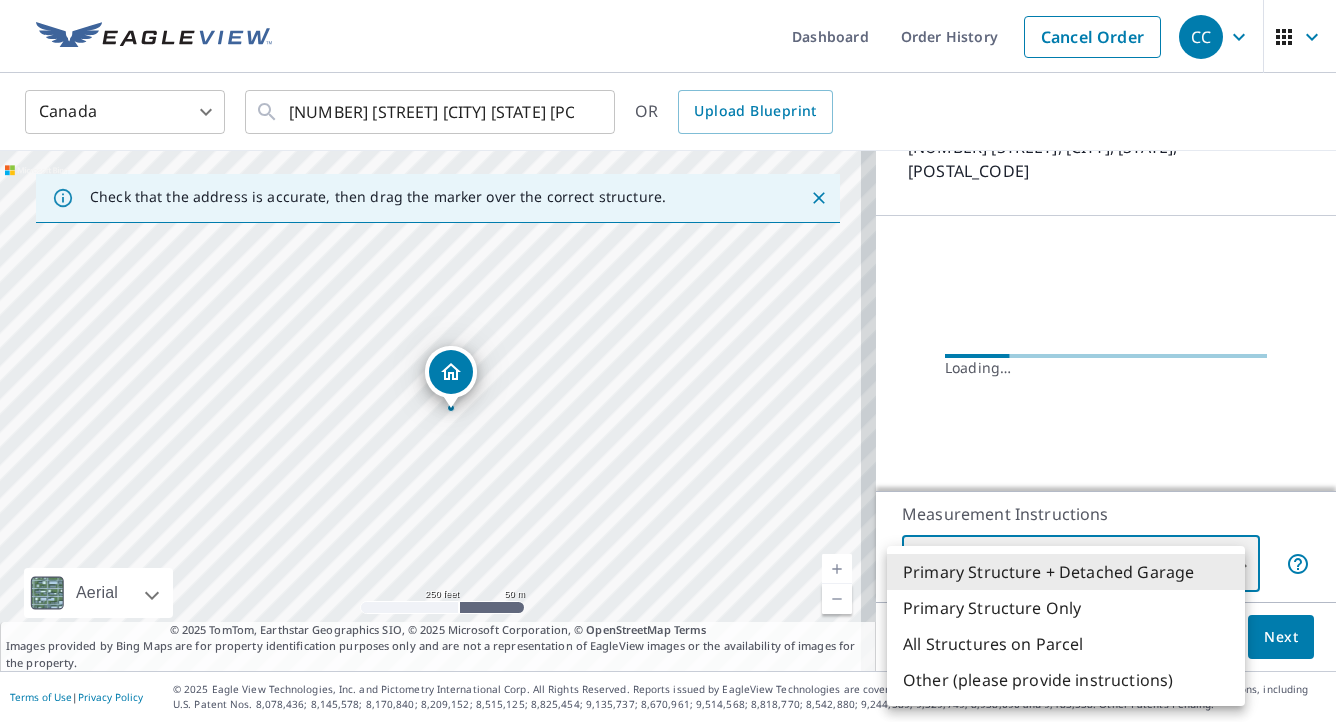 type on "3" 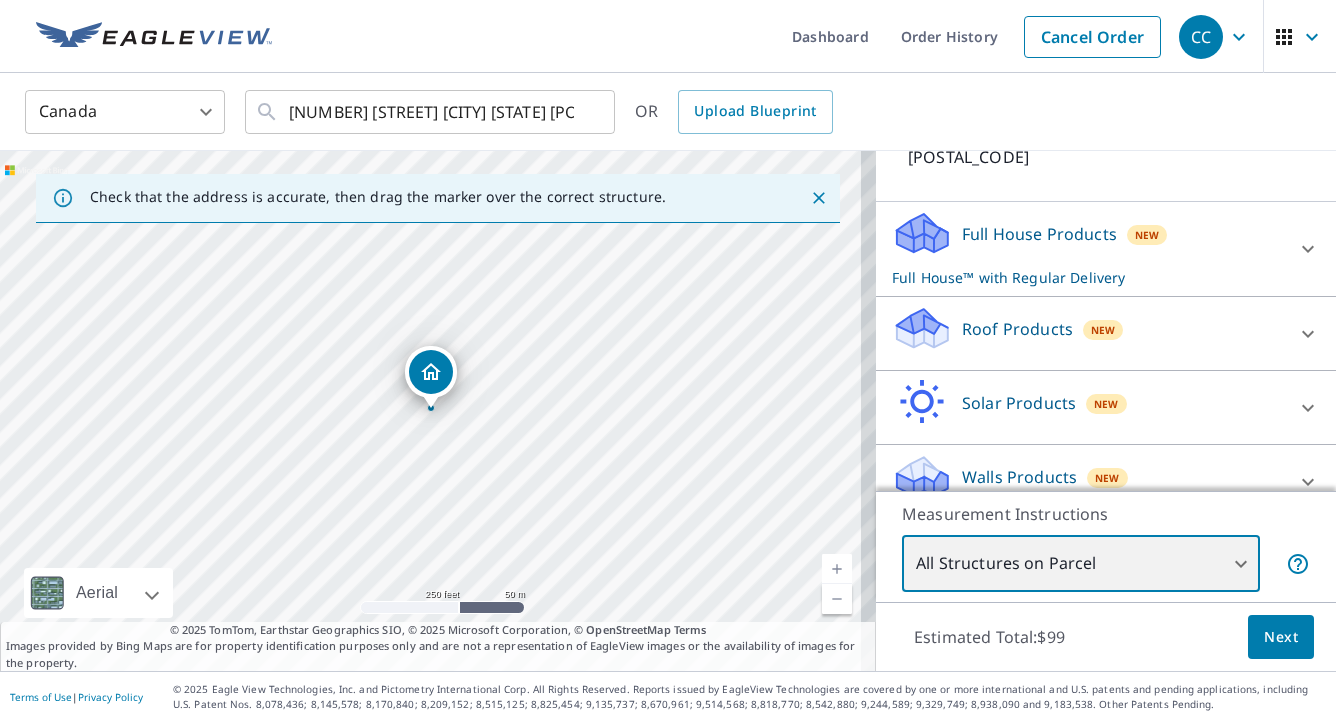 scroll, scrollTop: 182, scrollLeft: 0, axis: vertical 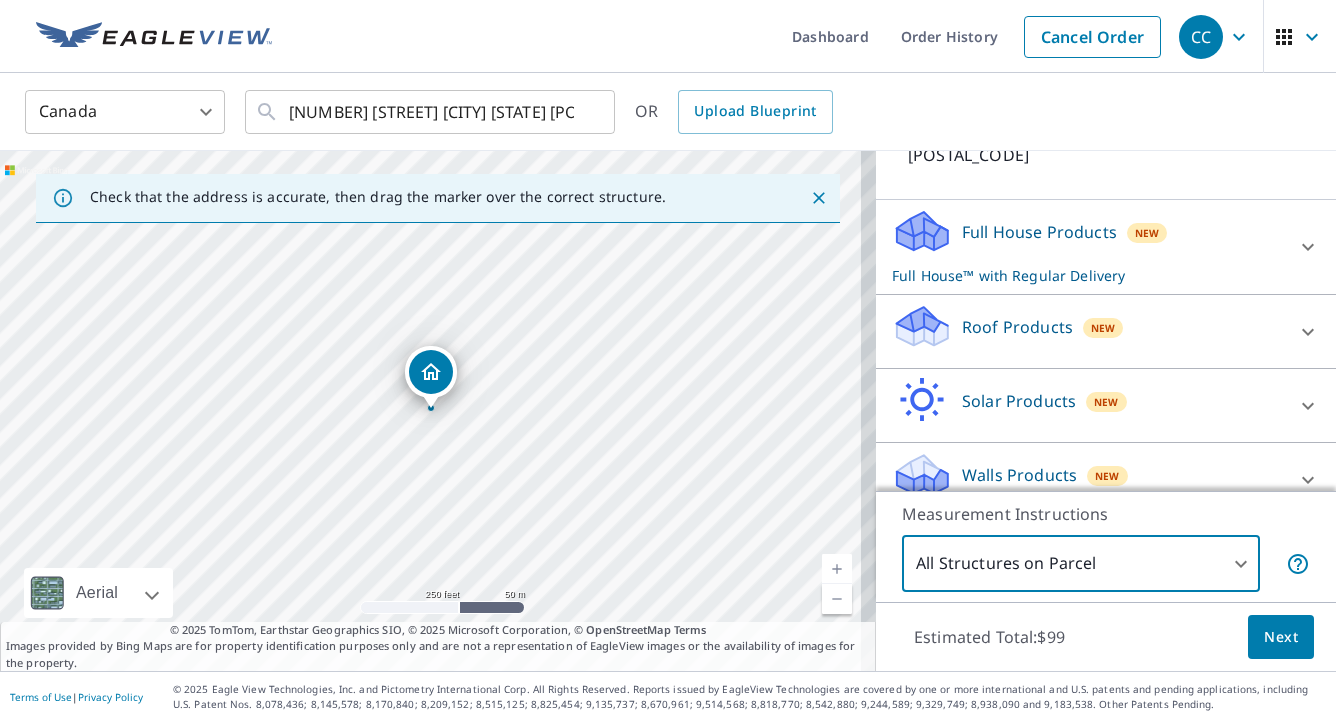 click on "Roof Products" at bounding box center [1017, 327] 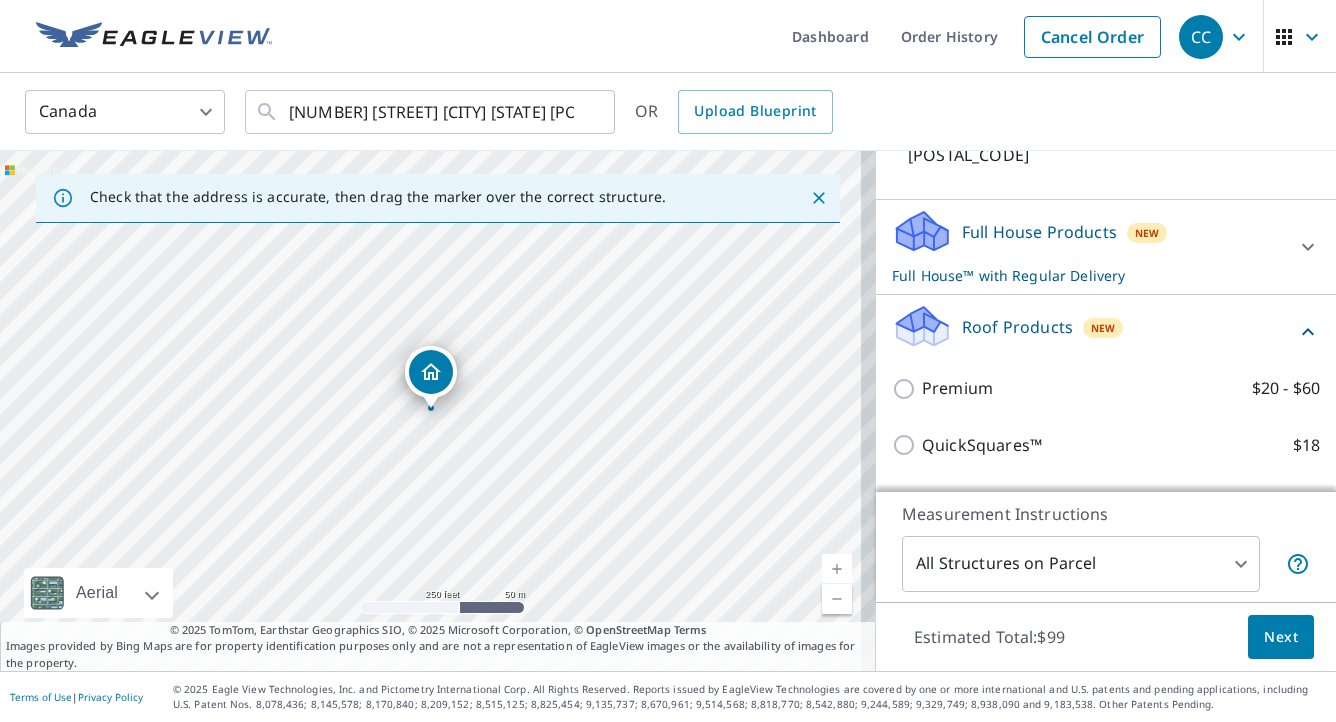 click on "Premium" at bounding box center (957, 388) 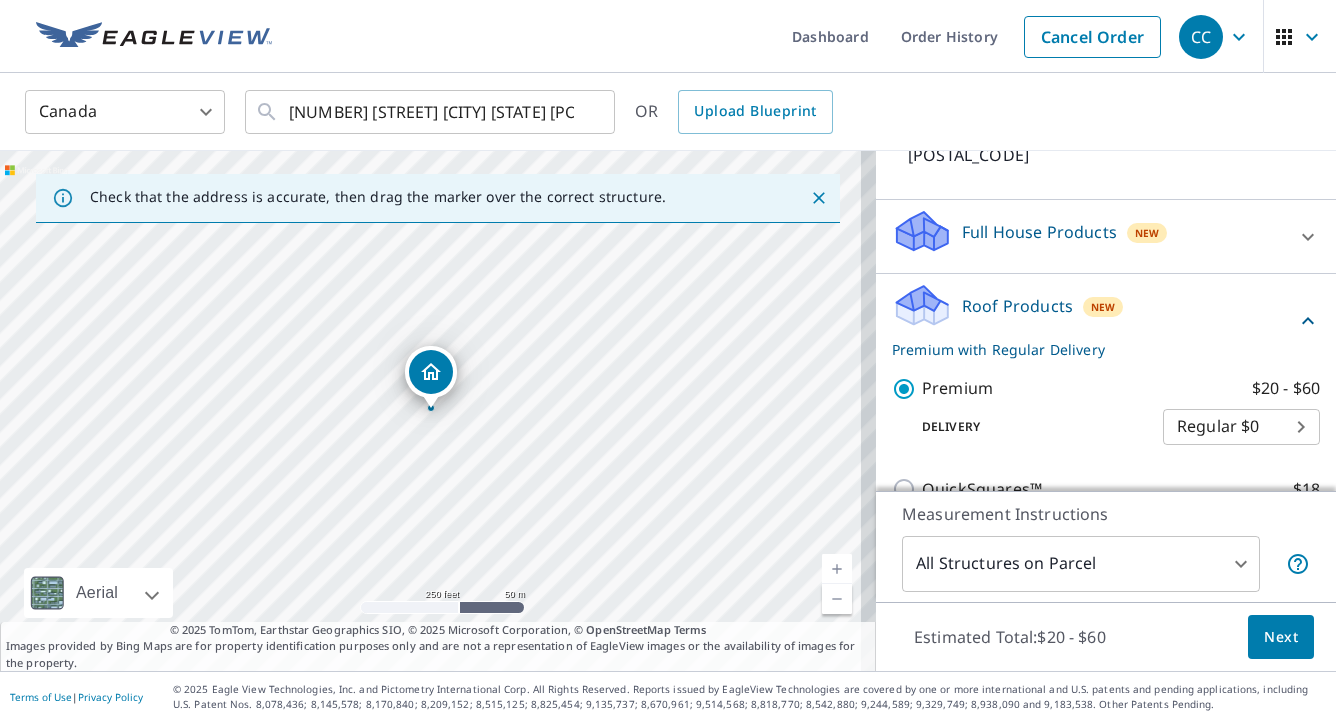 click on "Next" at bounding box center (1281, 637) 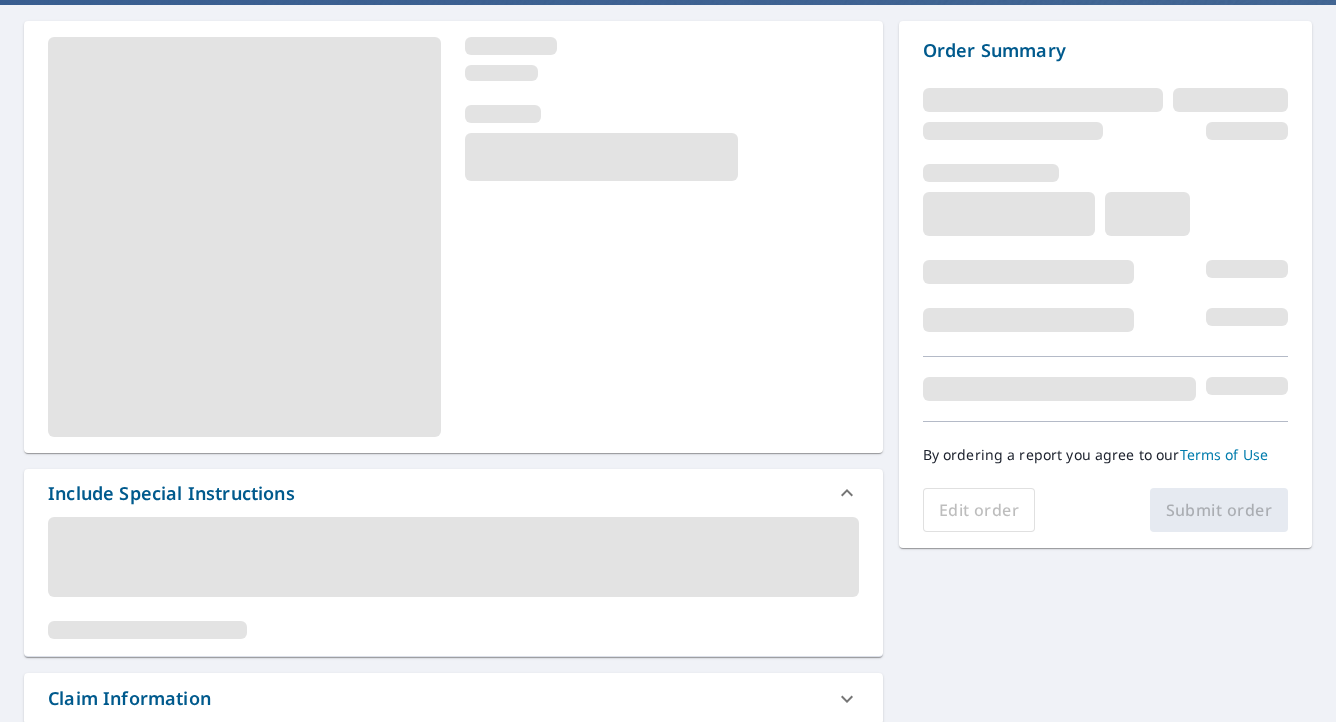 scroll, scrollTop: 300, scrollLeft: 0, axis: vertical 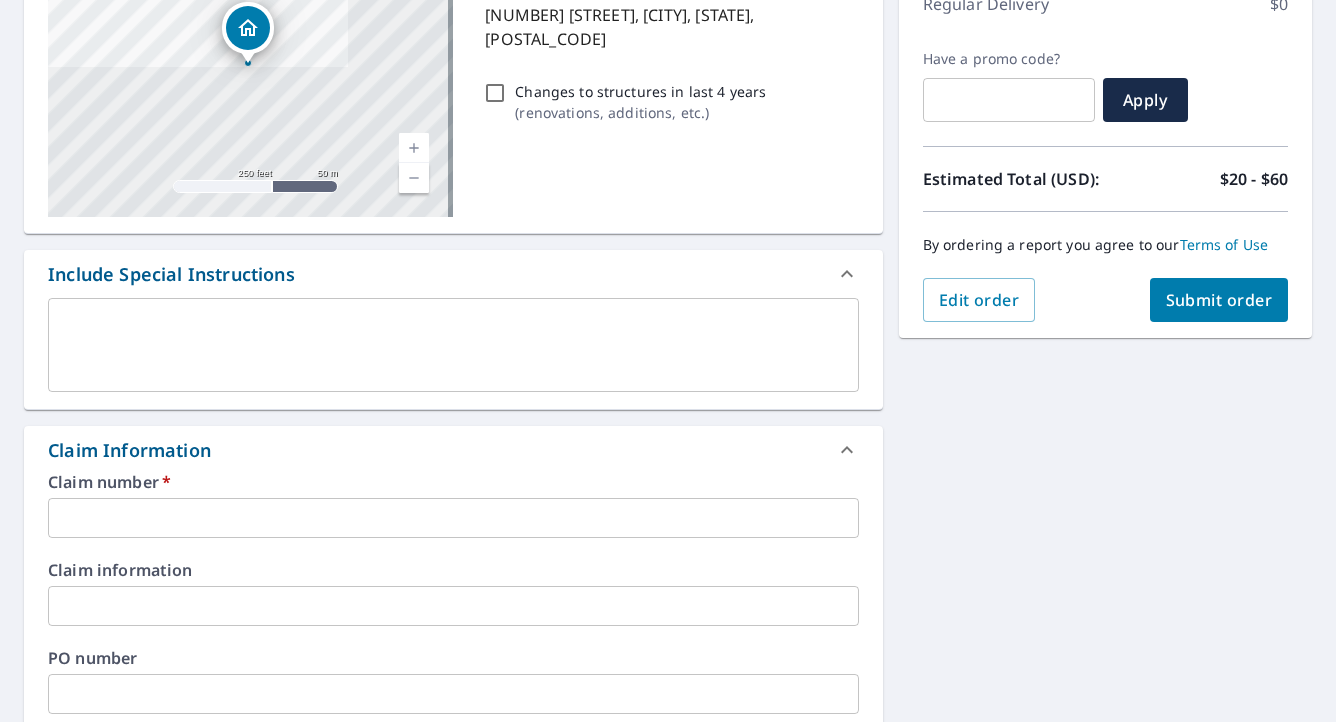 click at bounding box center [453, 518] 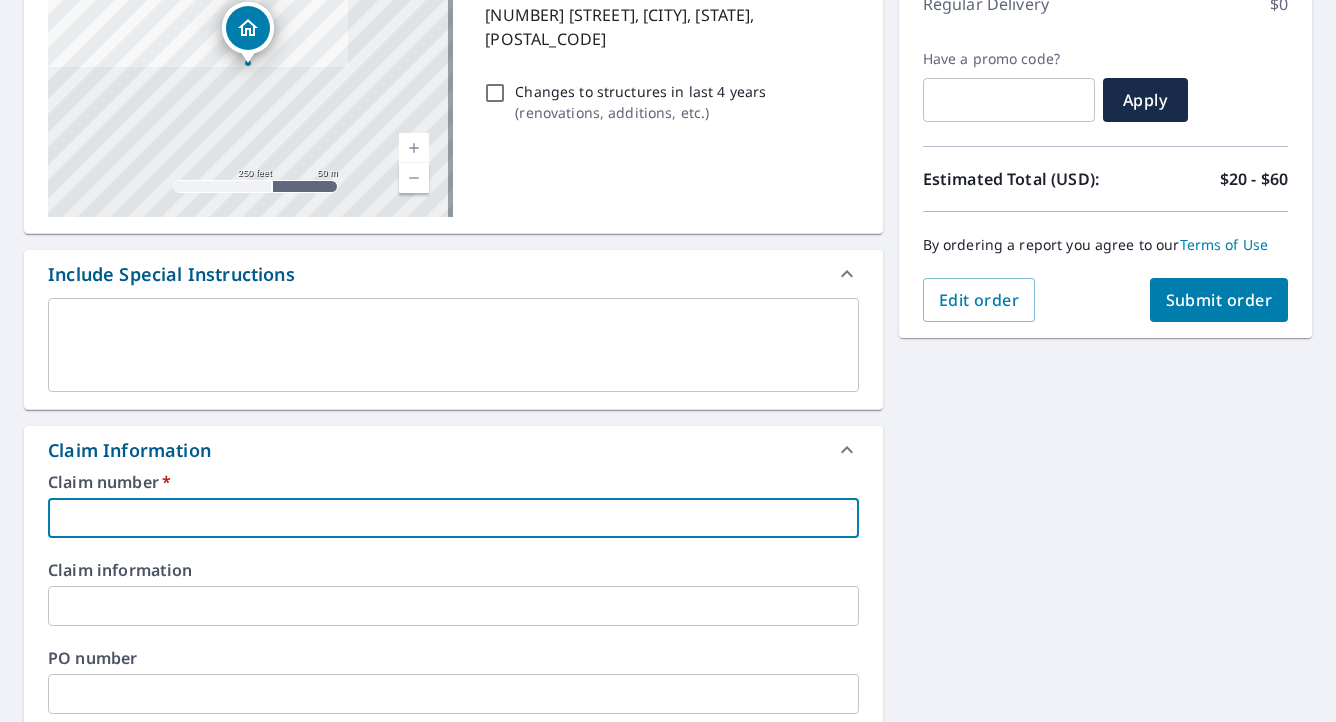 type on "M" 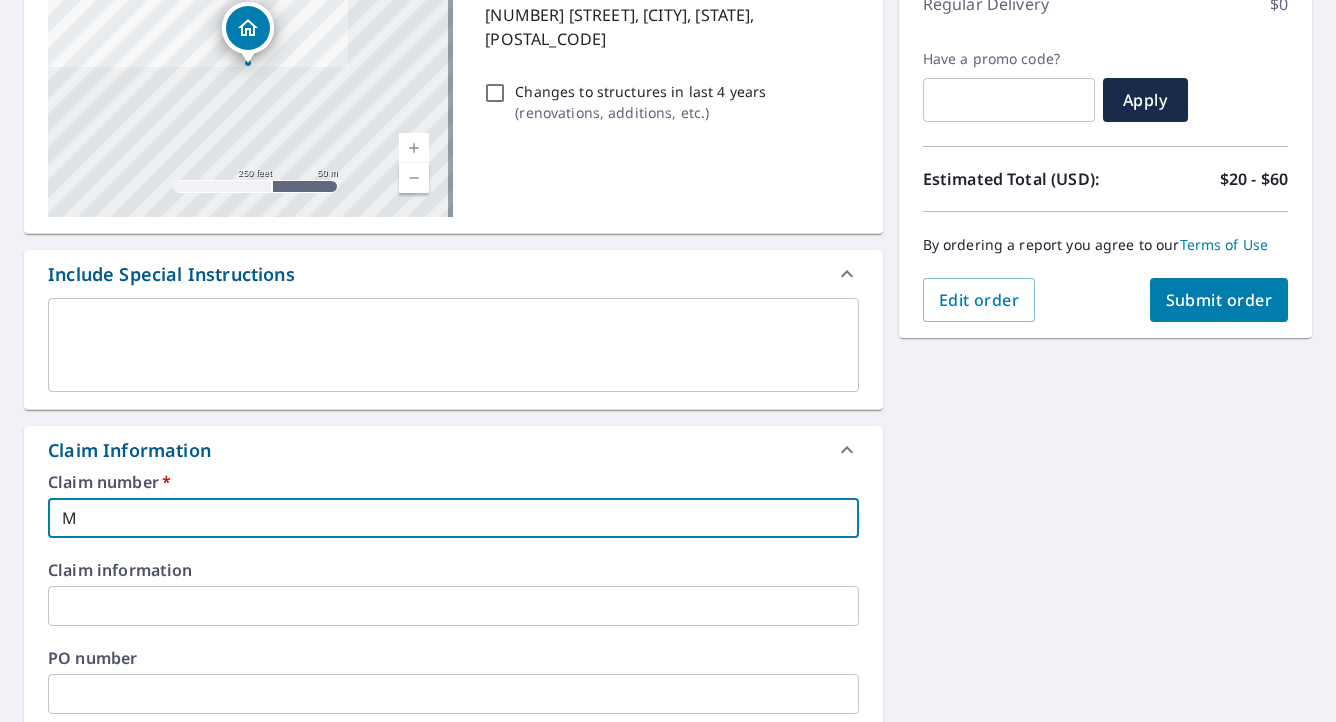 type on "Mu" 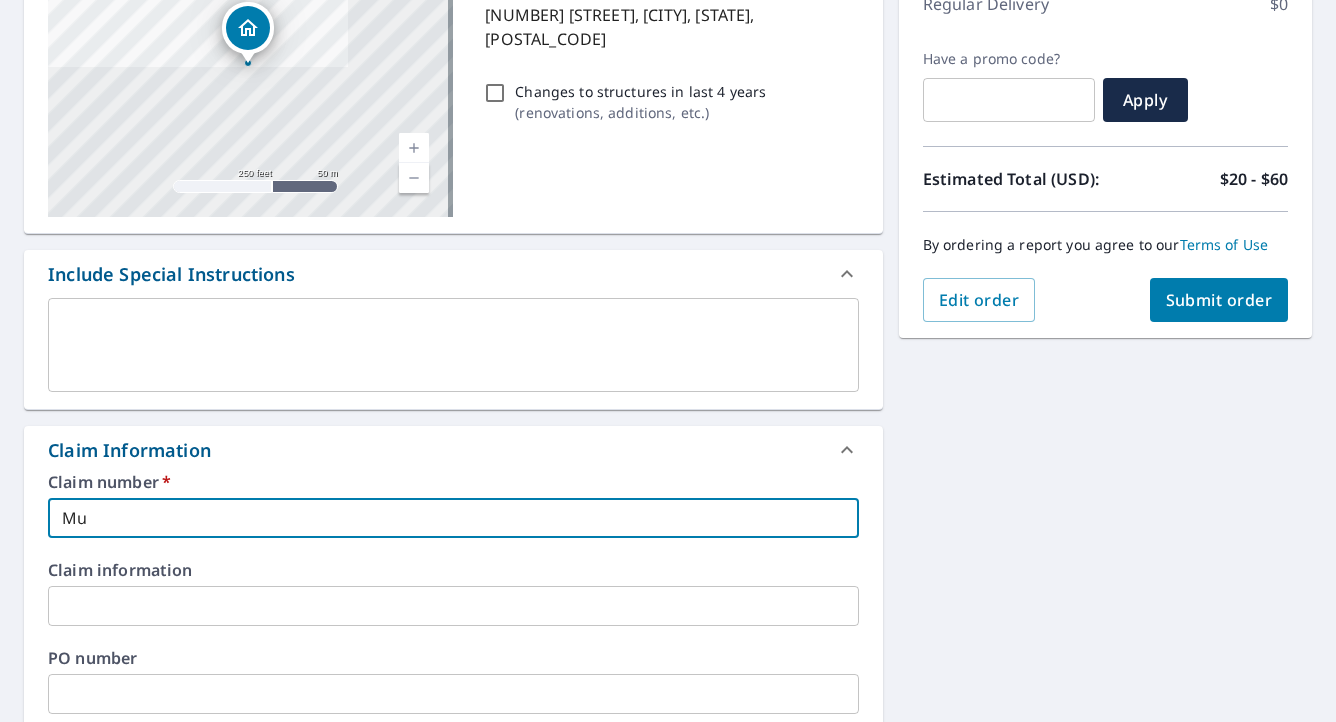 type on "Mun" 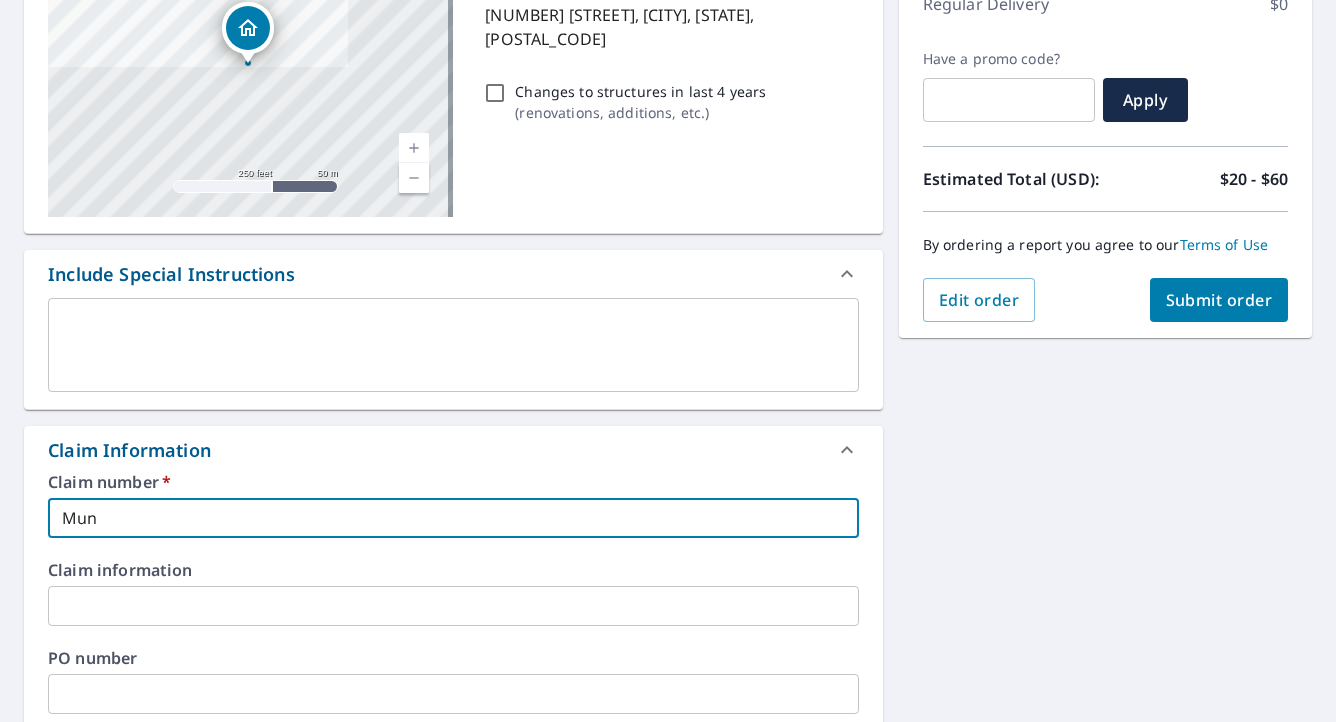 type on "Munt" 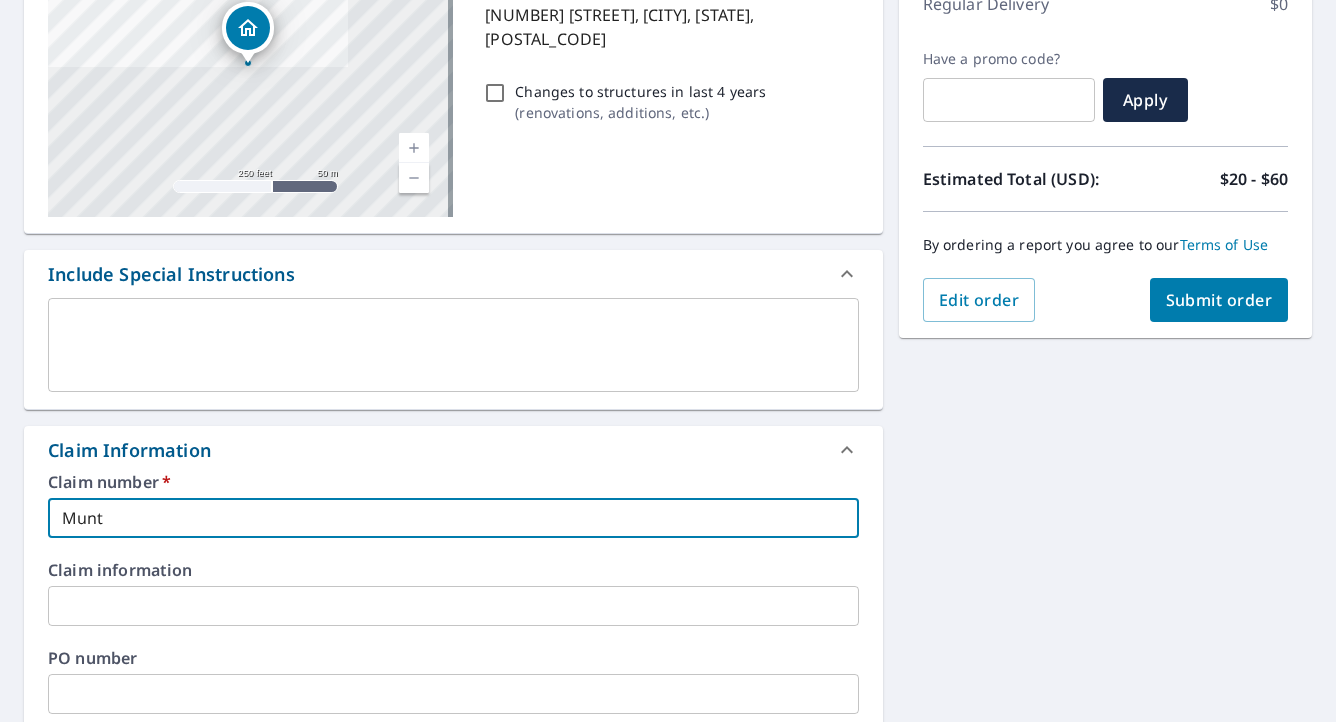 type on "Munta" 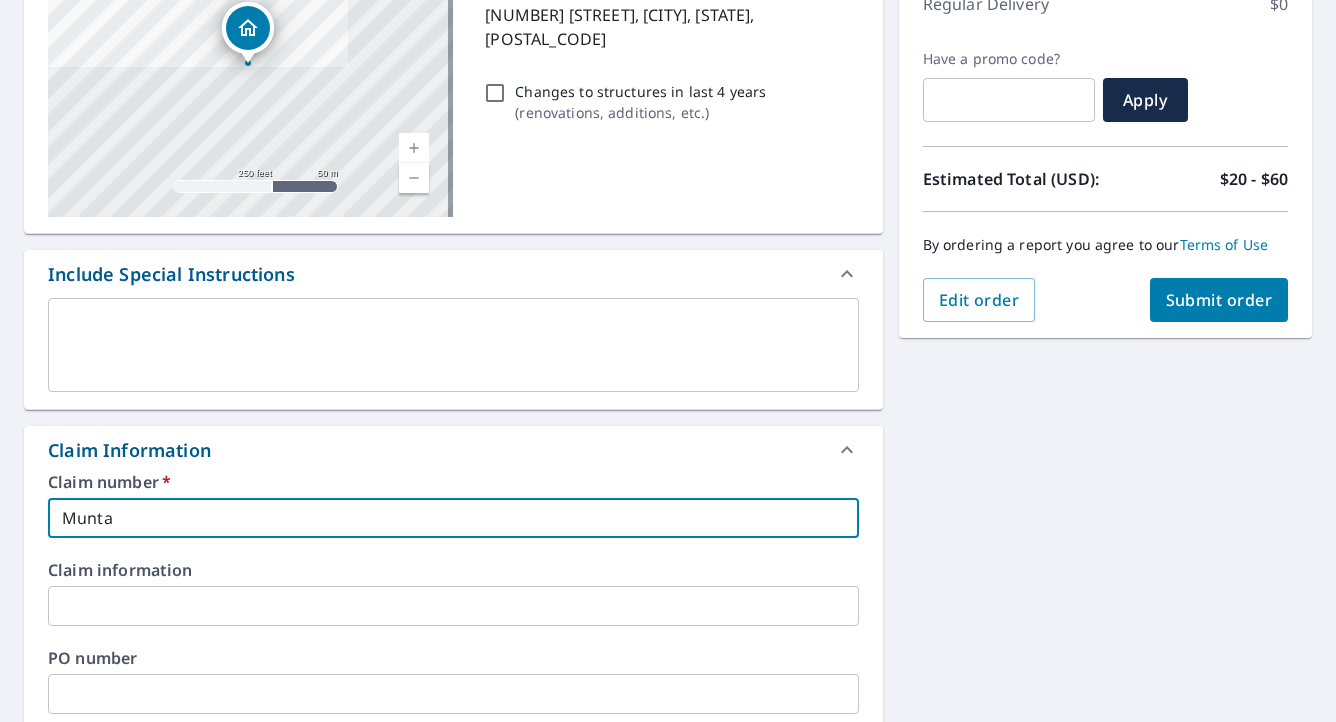 type on "Munt" 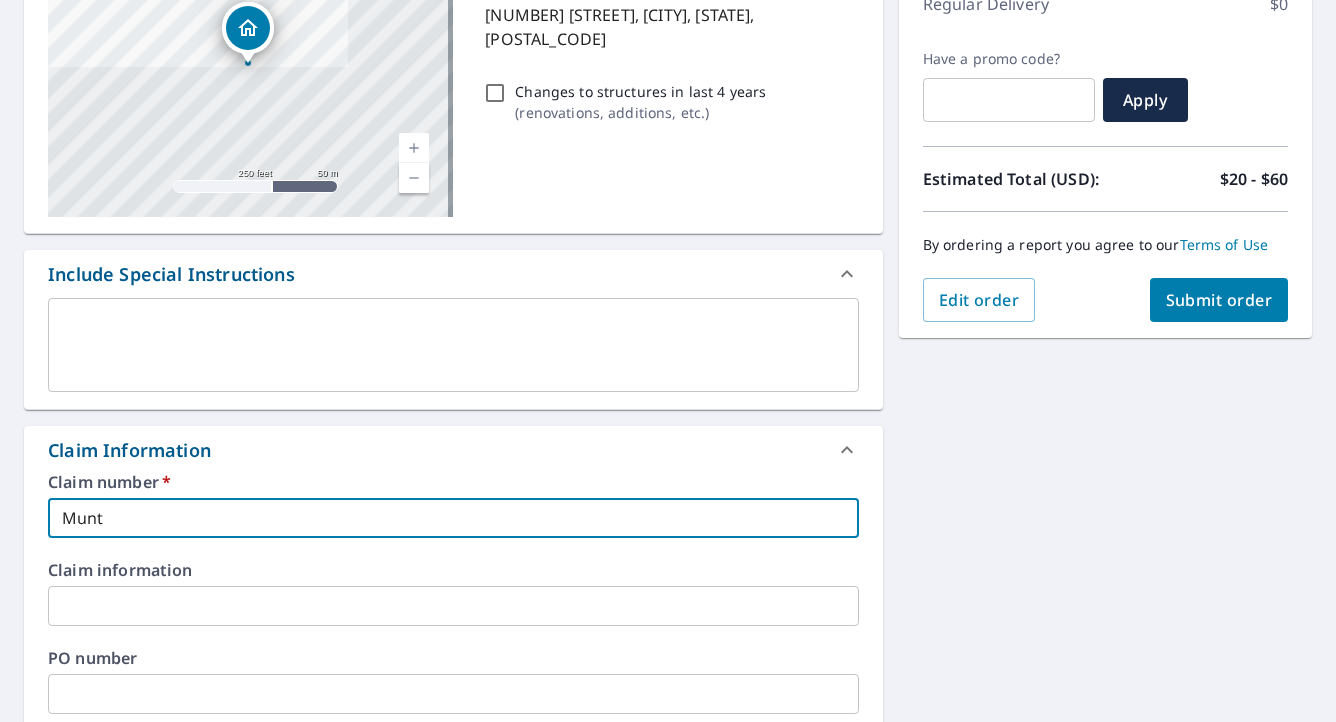 type on "Mun" 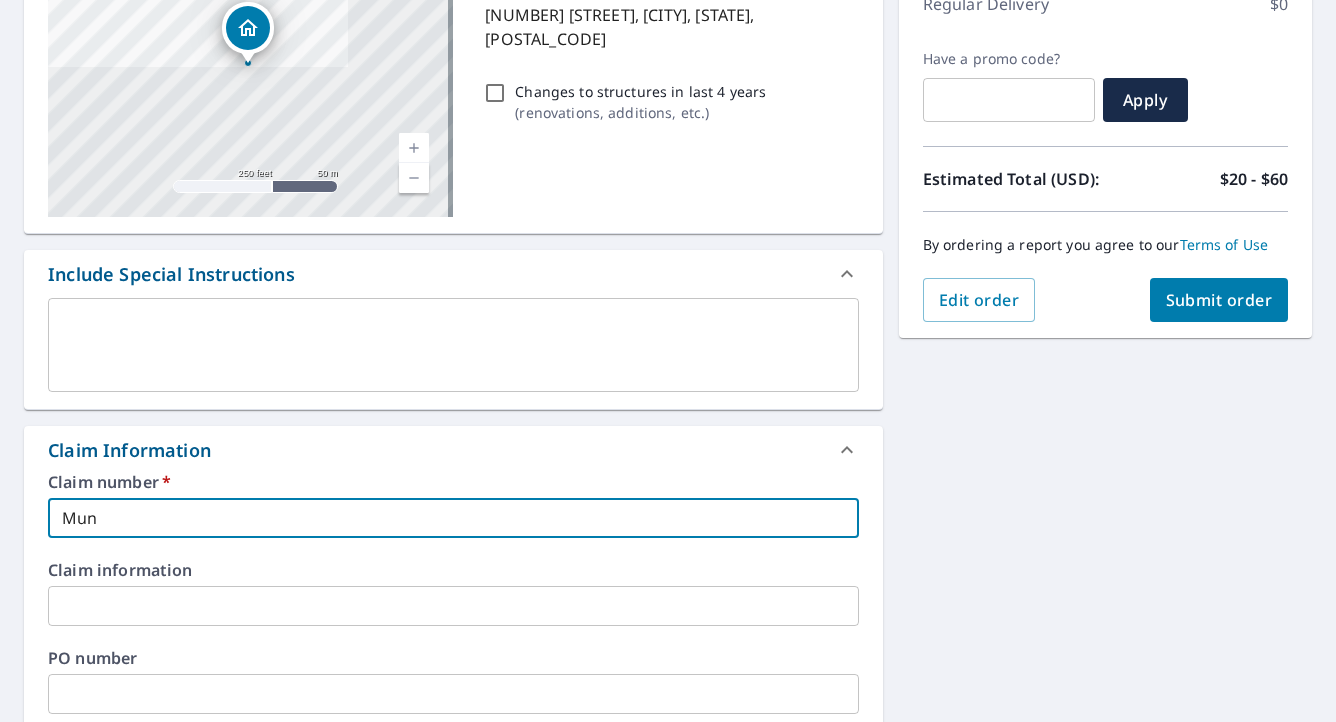 type on "Mu" 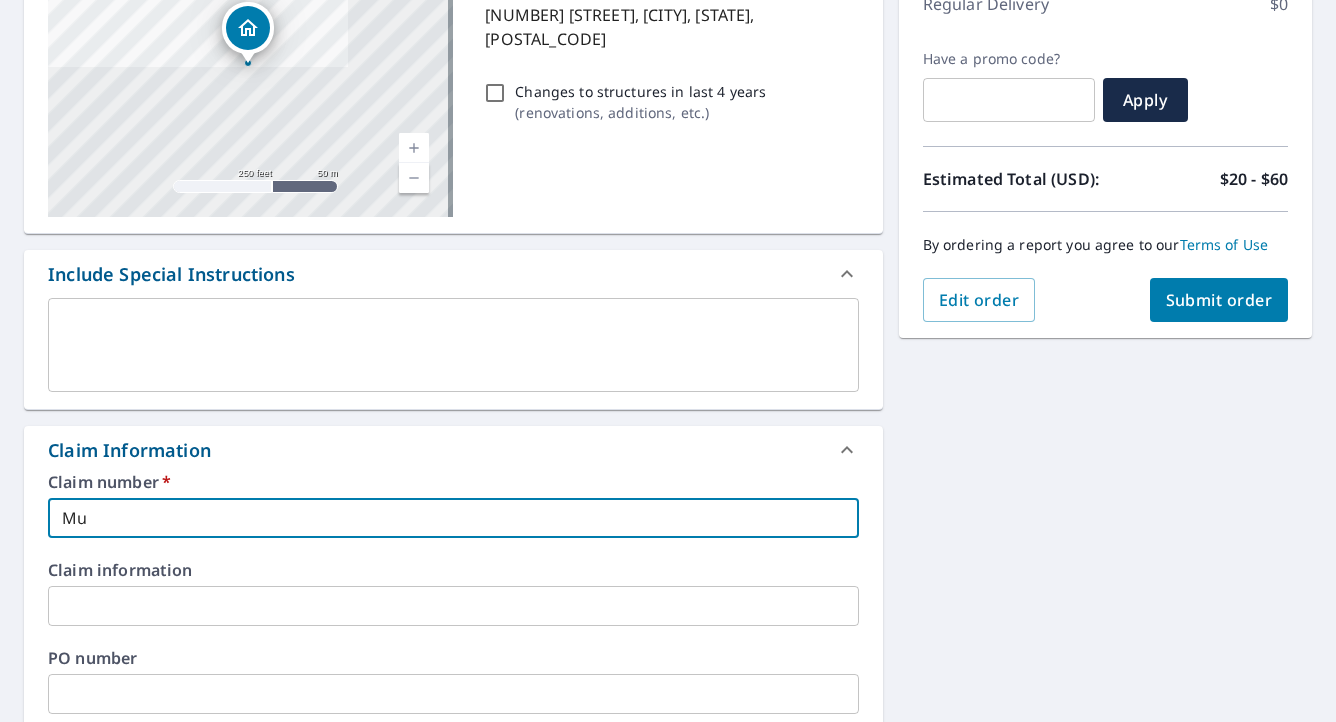 type on "M" 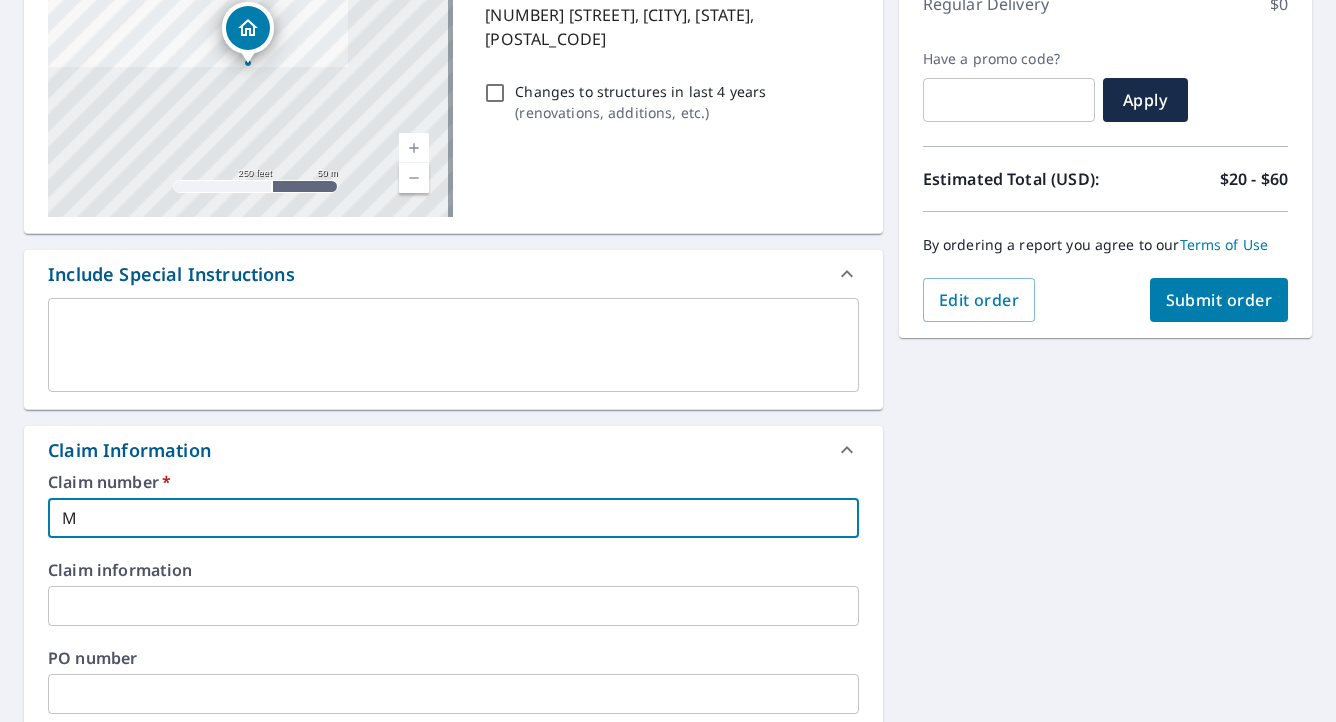 type on "Mo" 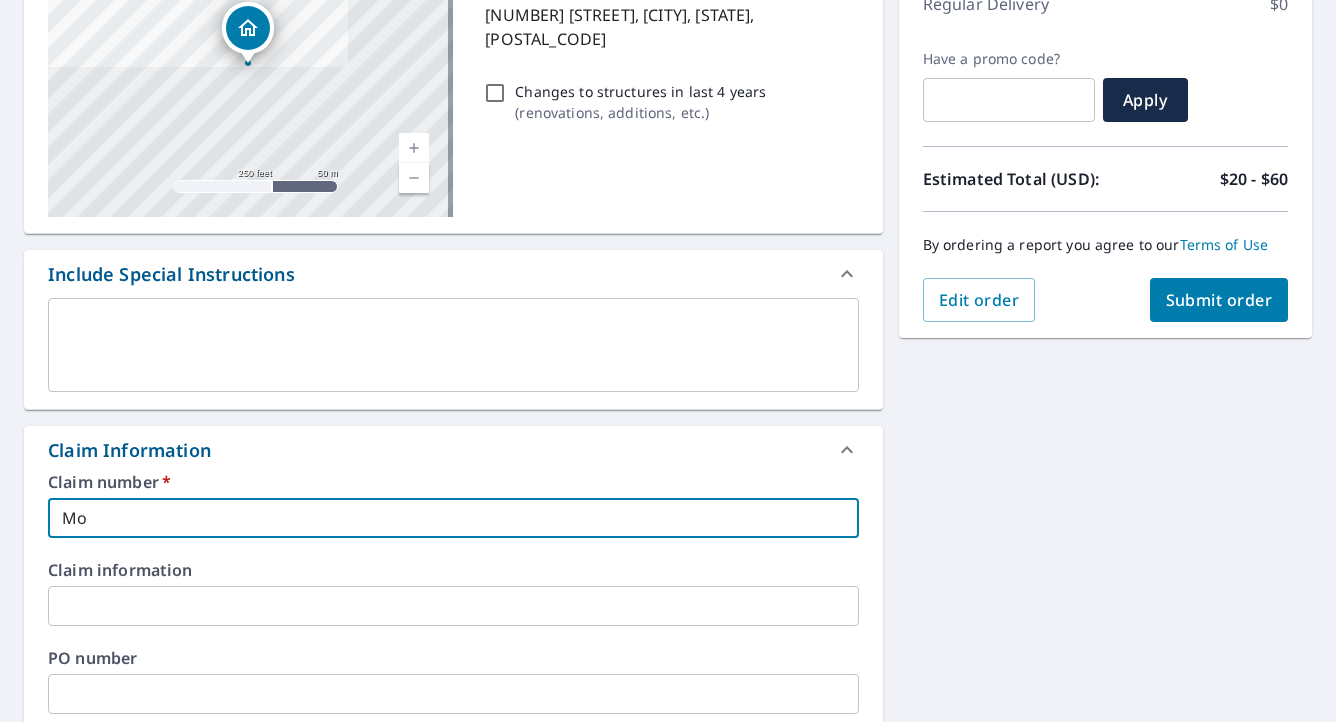 type on "Mou" 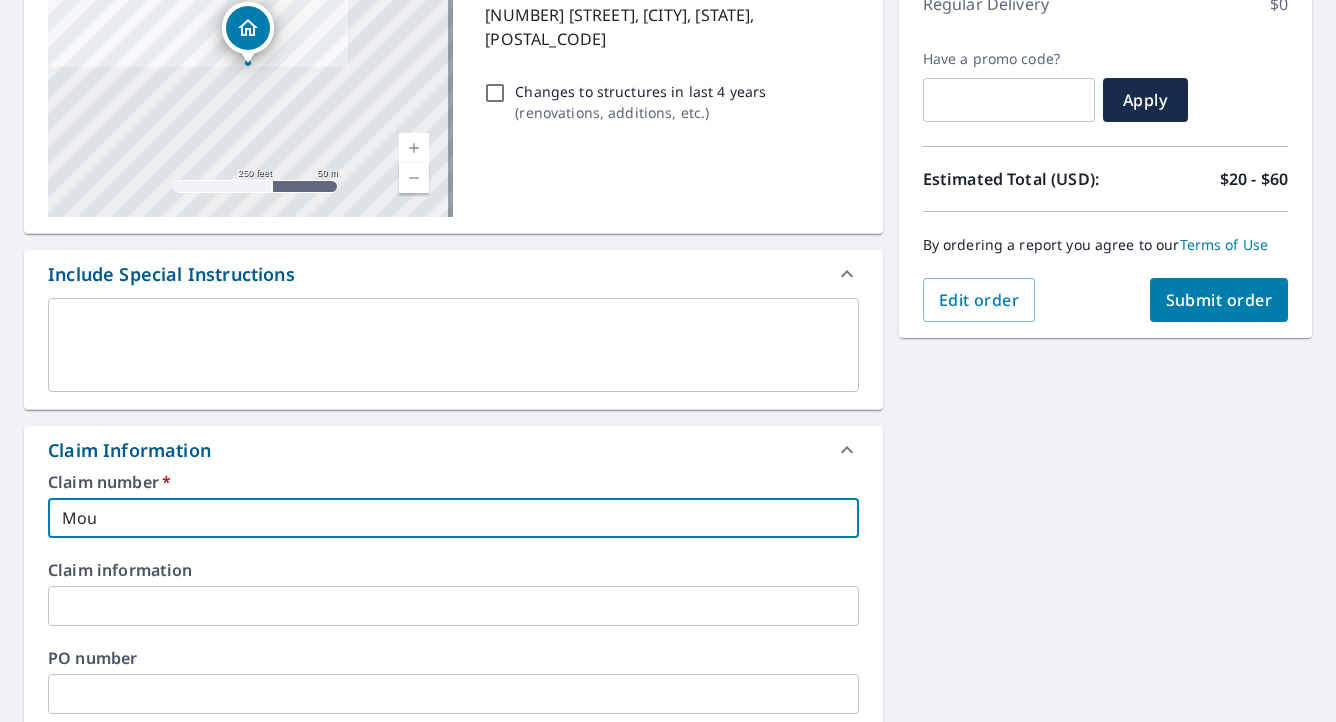 type on "Moun" 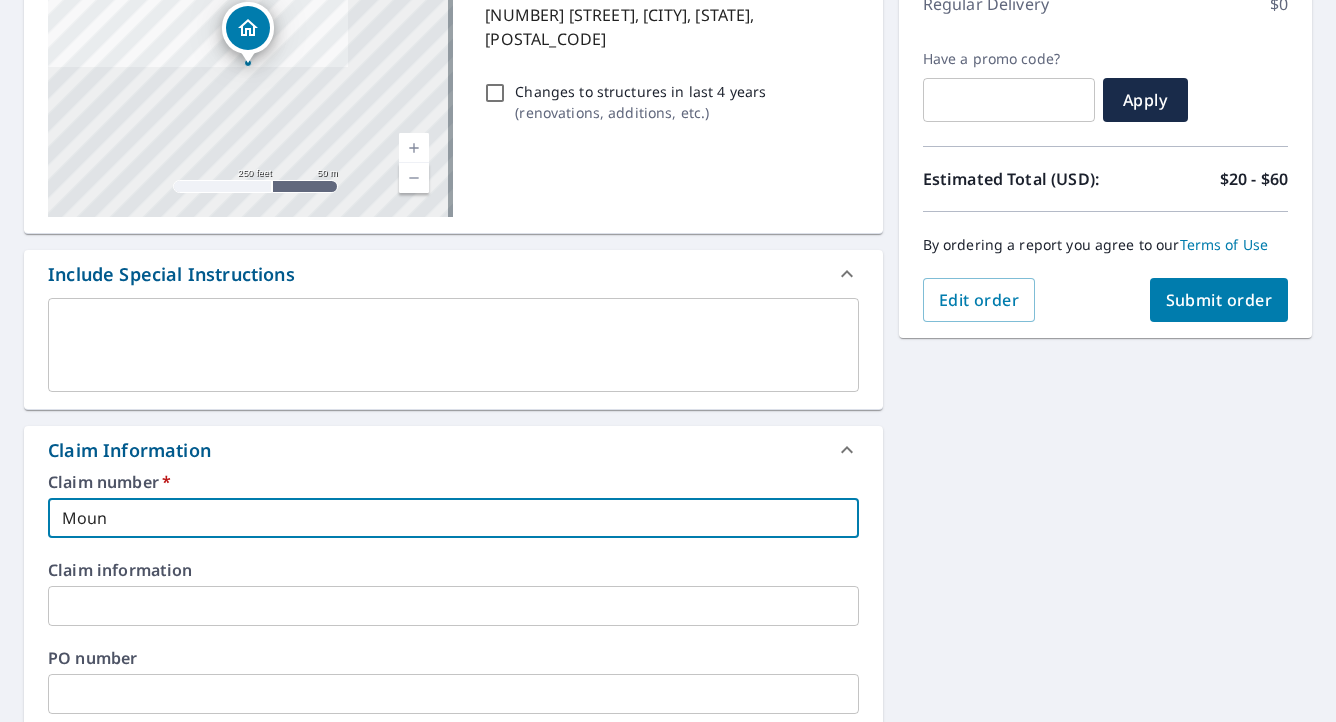 type on "Mount" 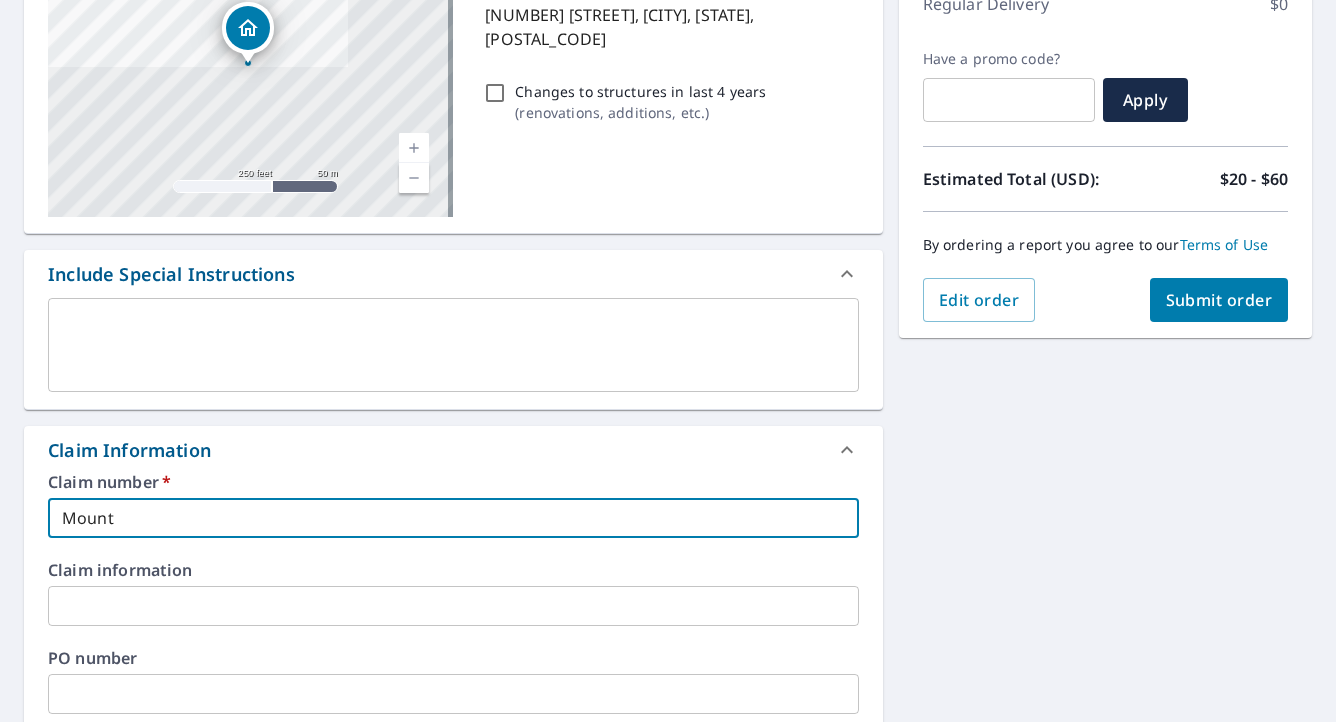 type on "Mounta" 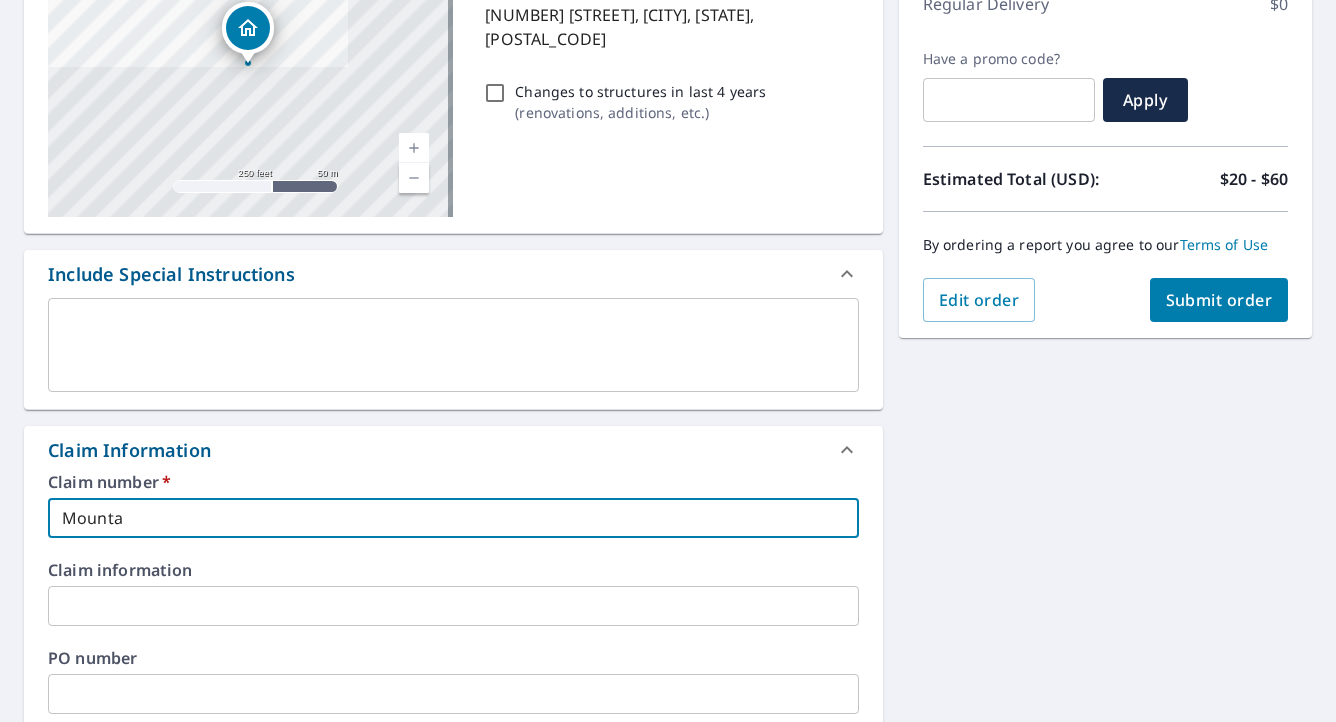 type on "Mountai" 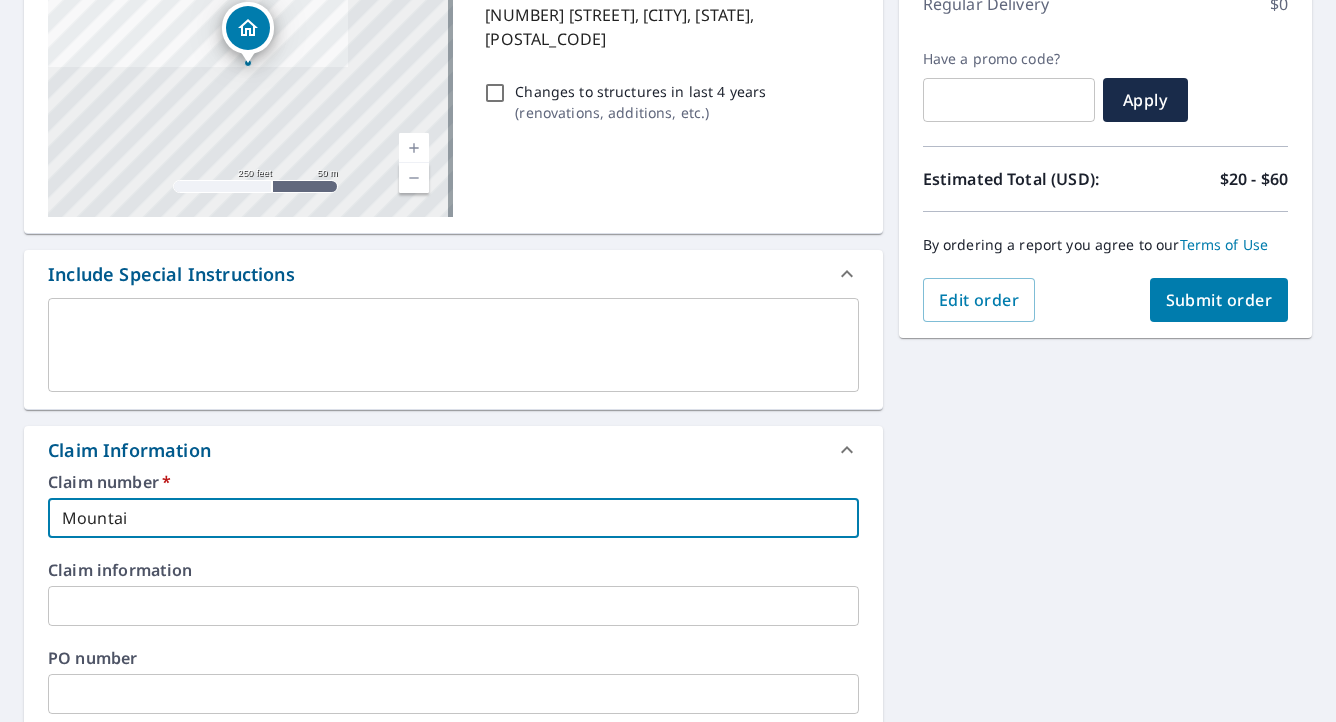 type on "Mountain" 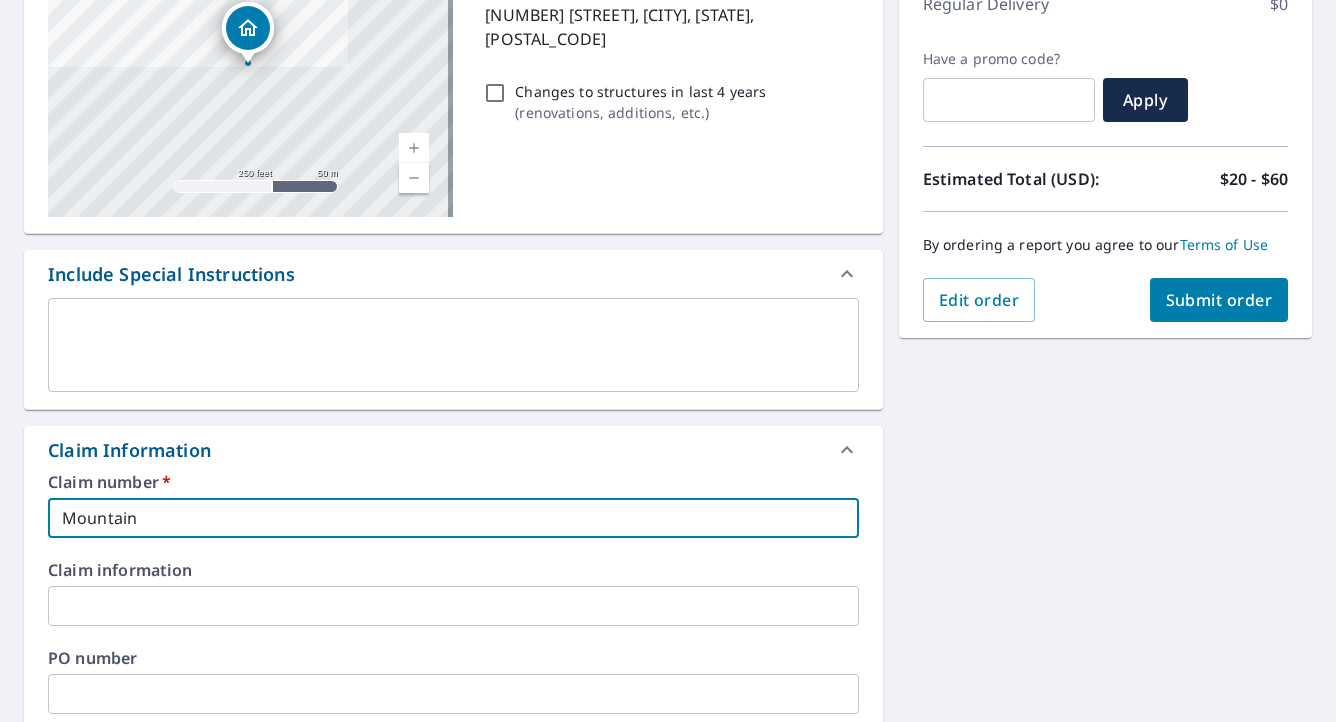type on "Mountain" 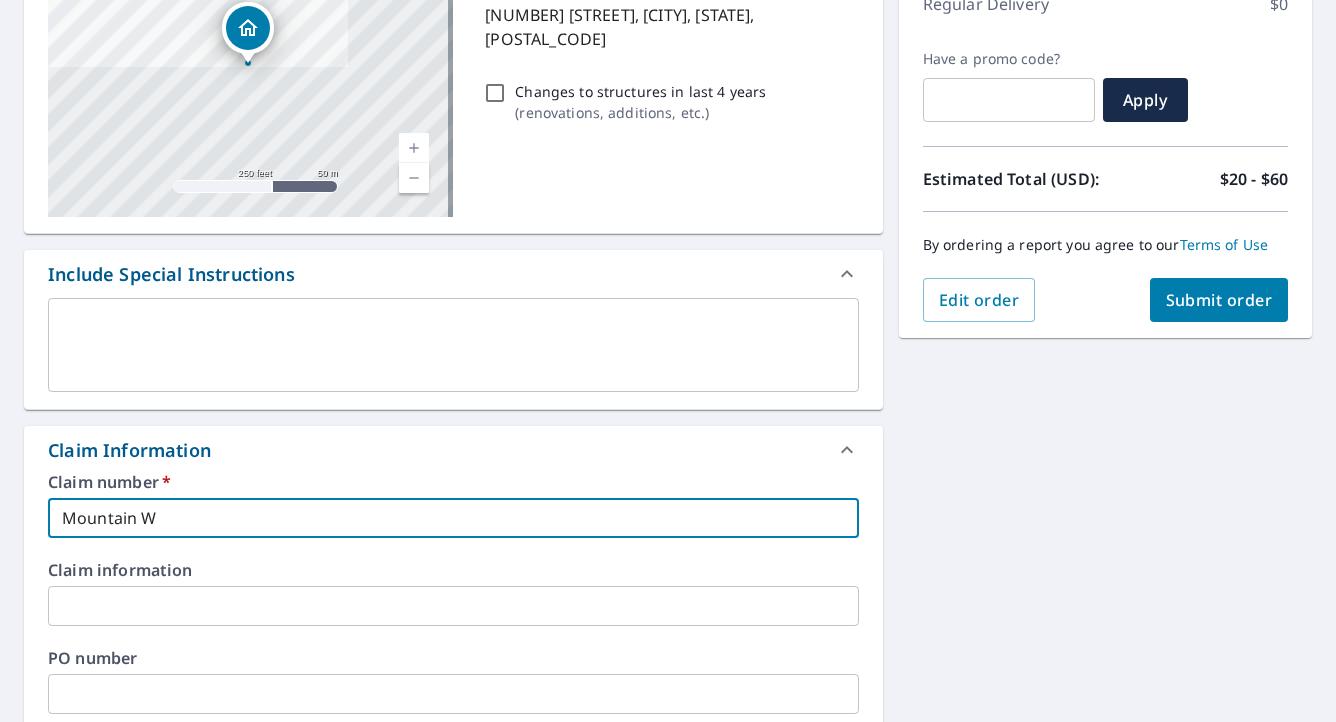 type on "Mountain We" 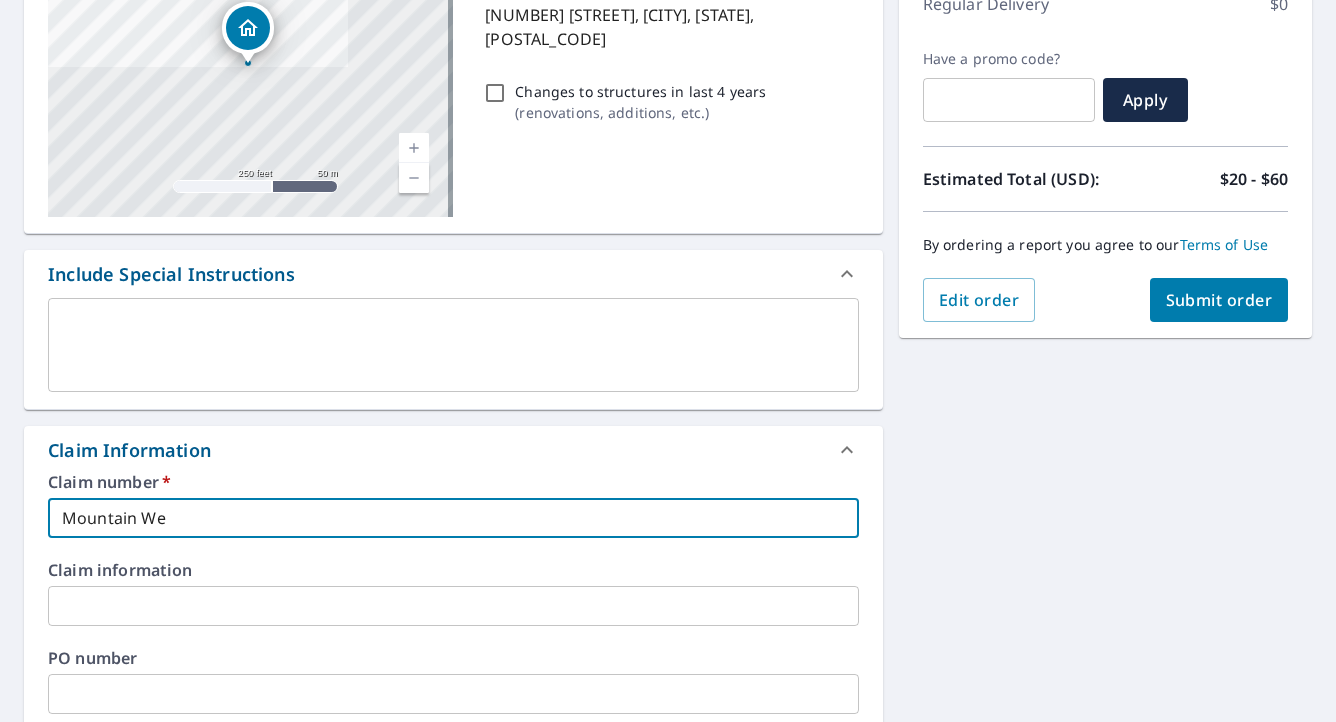 type on "Mountain Wes" 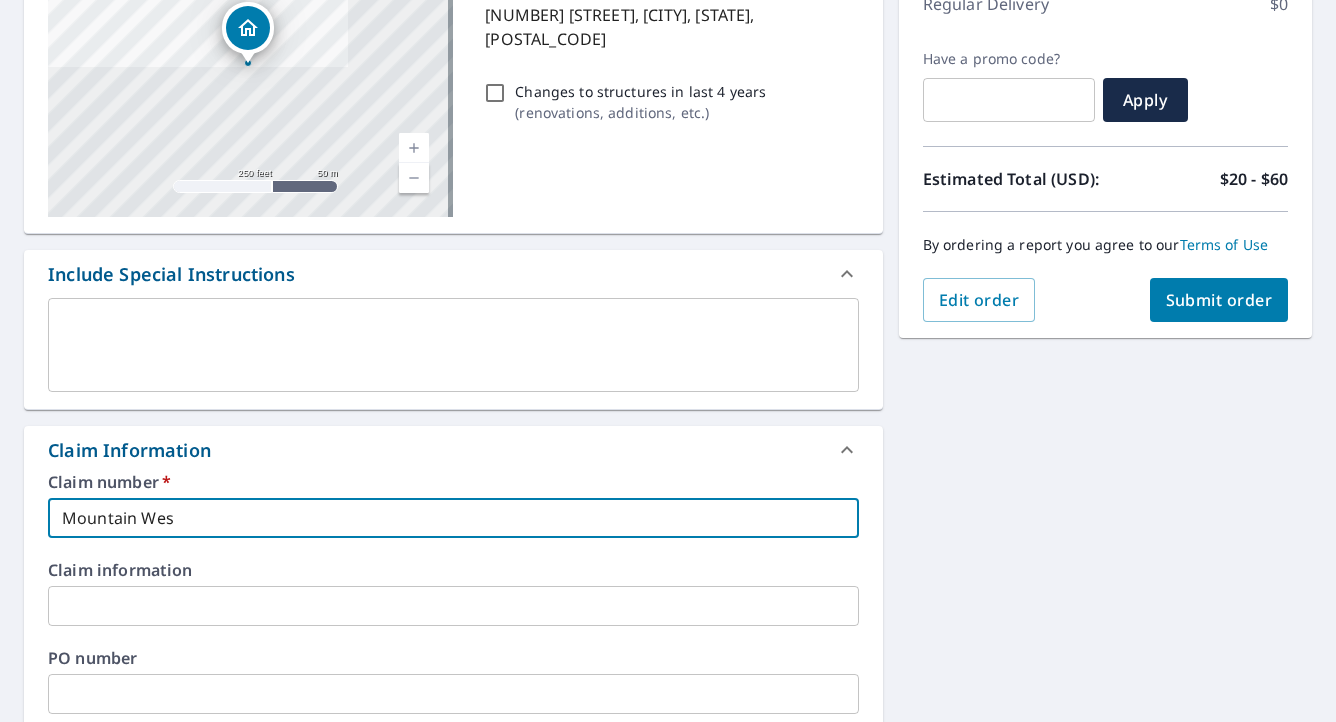 type on "Mountain West" 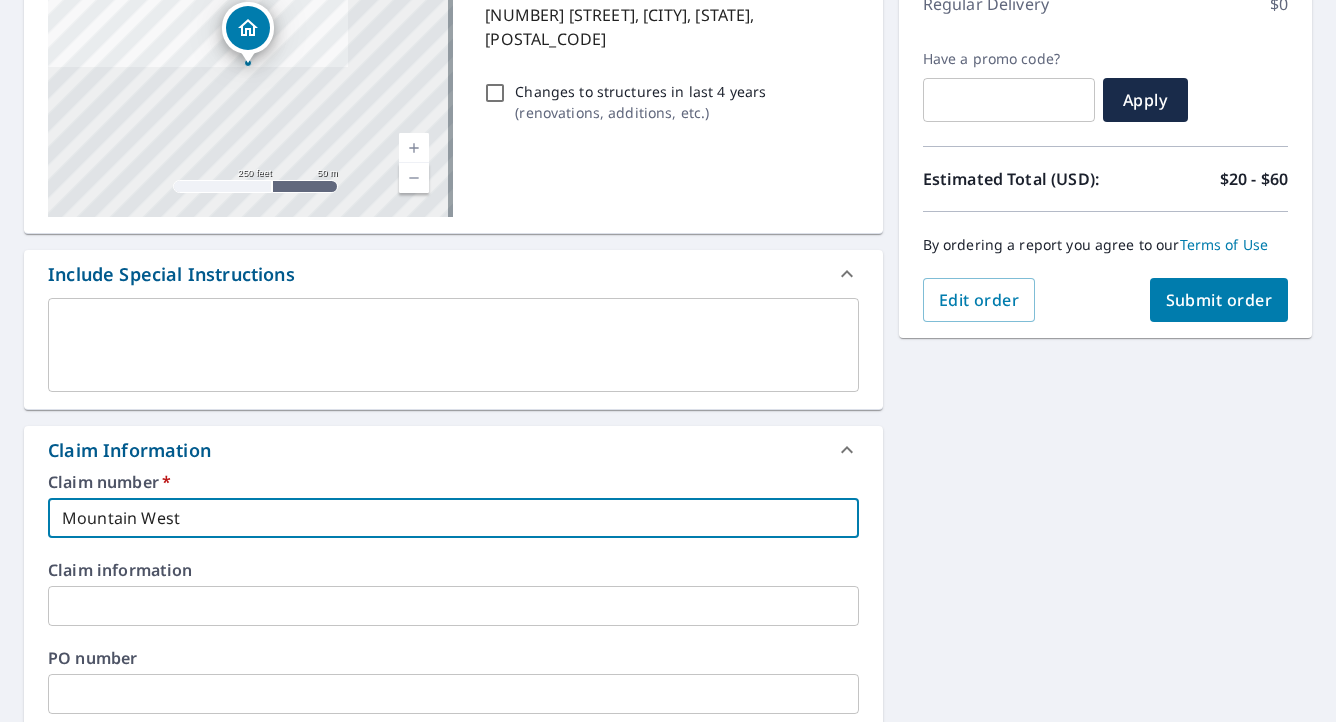 type on "Mountain West-" 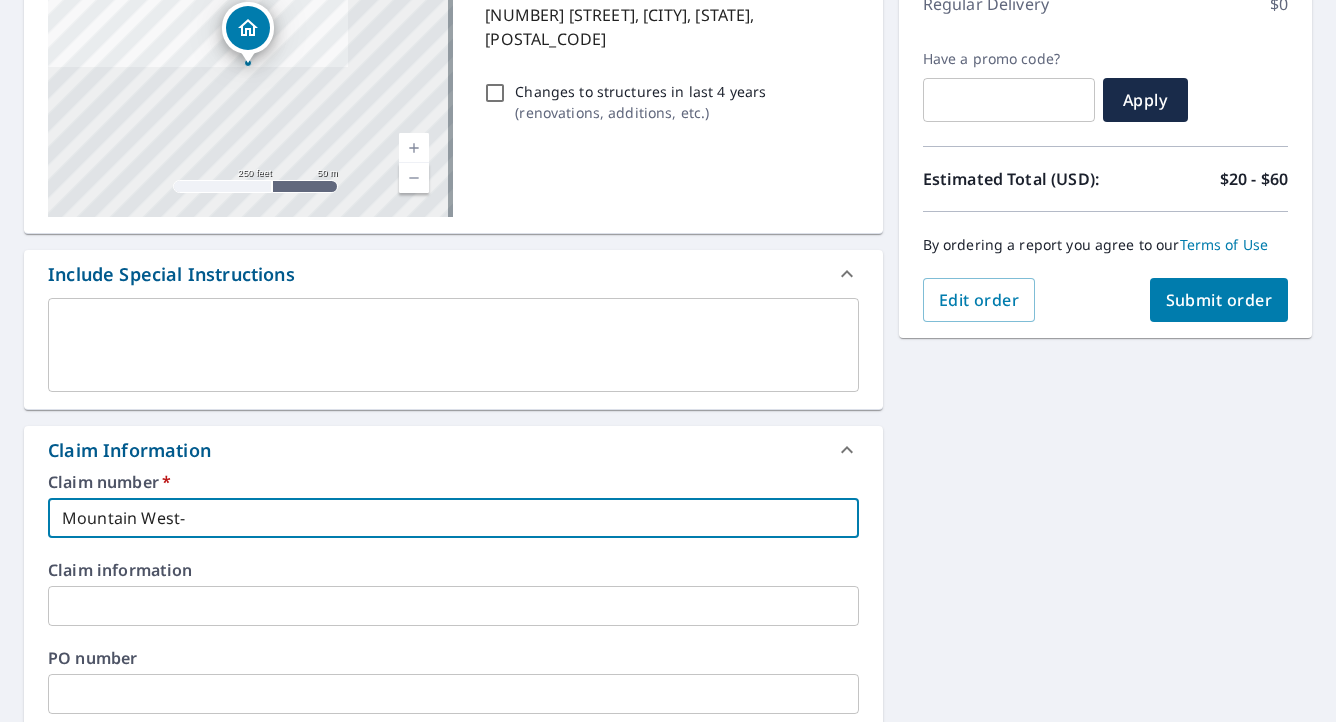 type on "Mountain West-" 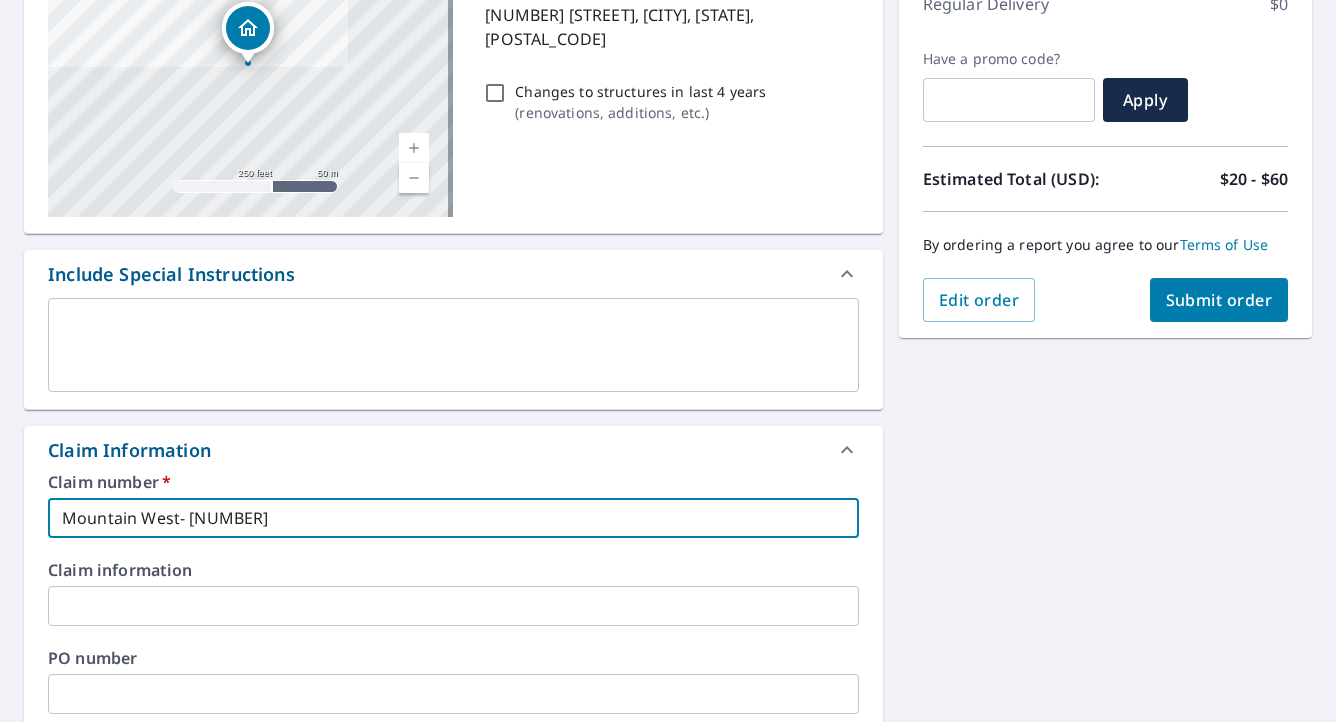 type on "Mountain West- [NUMBER]" 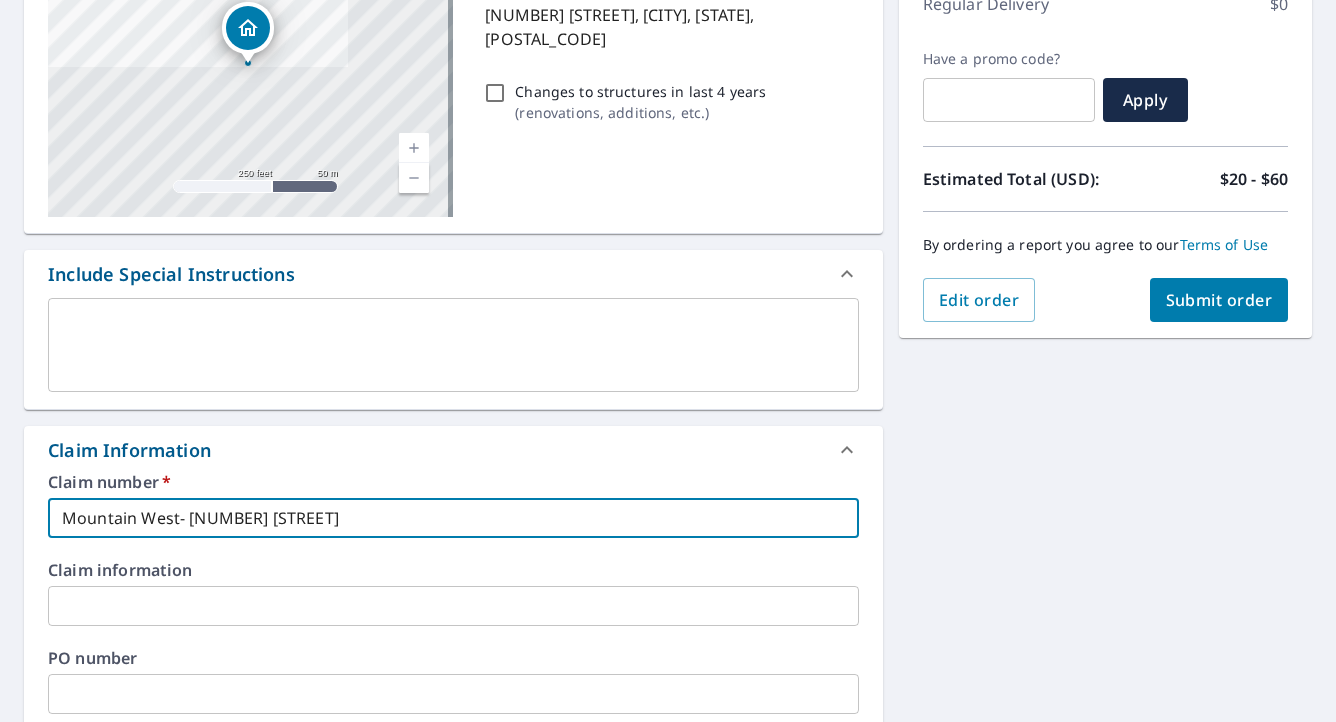 type on "Mountain West- [NUMBER]" 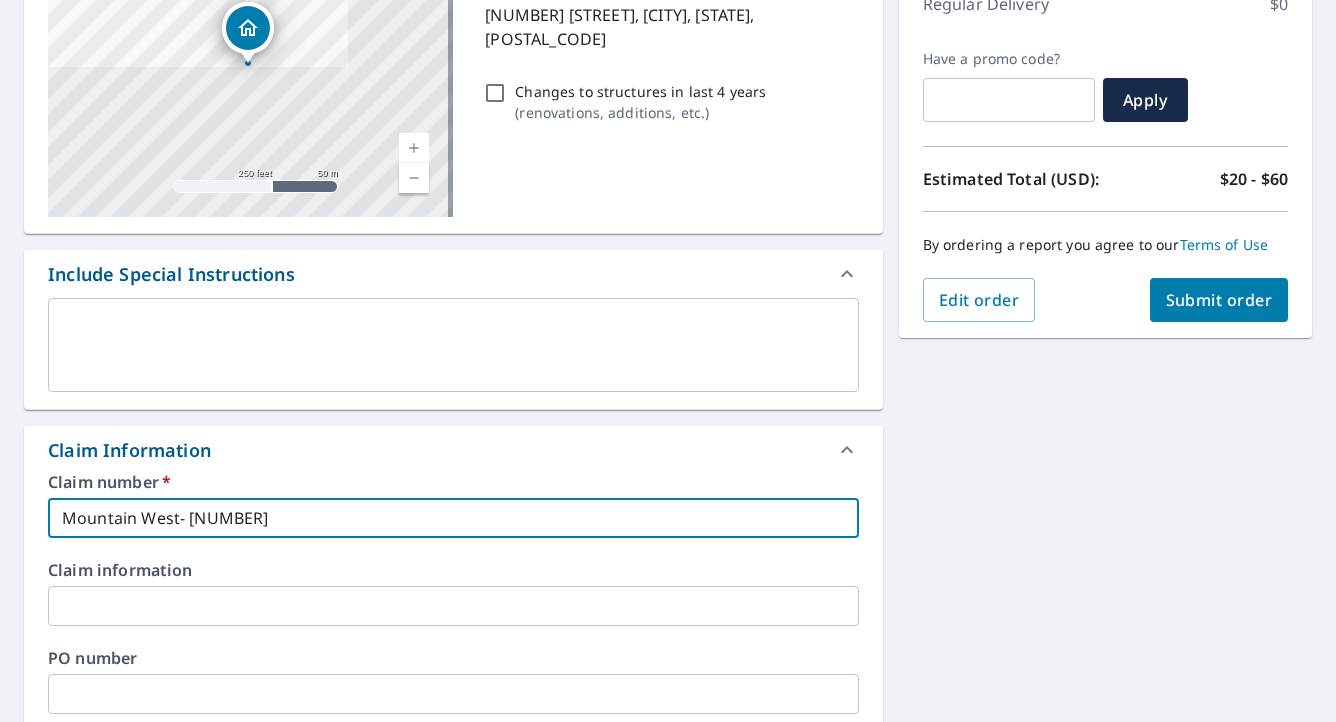 type on "Mountain West- [NUMBER]" 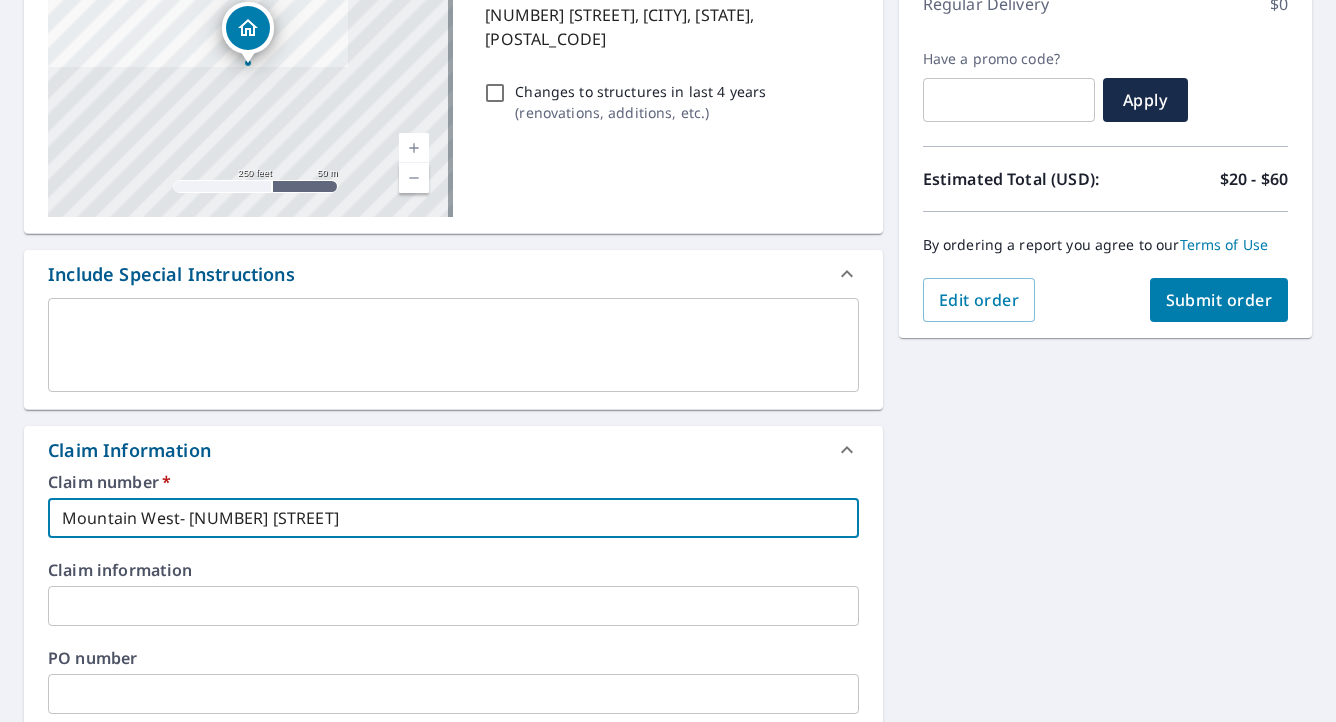 type on "Mountain West- [NUMBER] [STREET]" 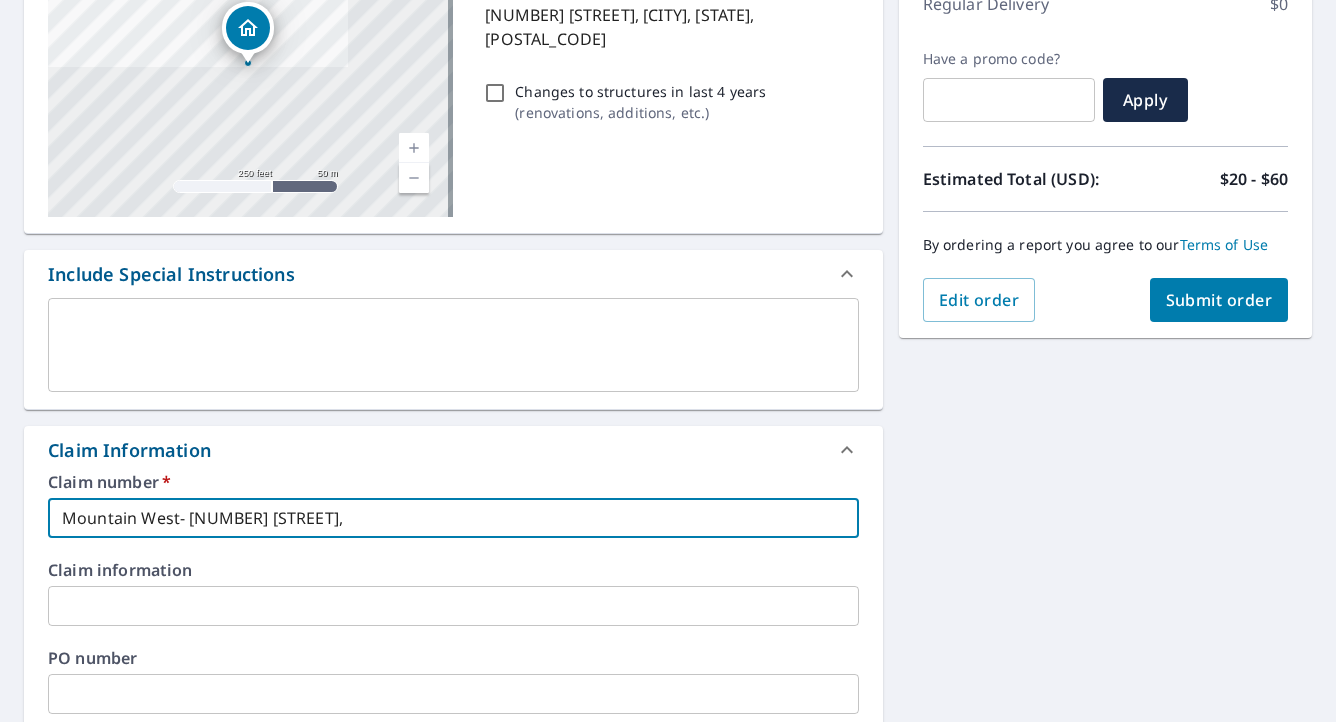 type on "Mountain West- [NUMBER] [STREET]," 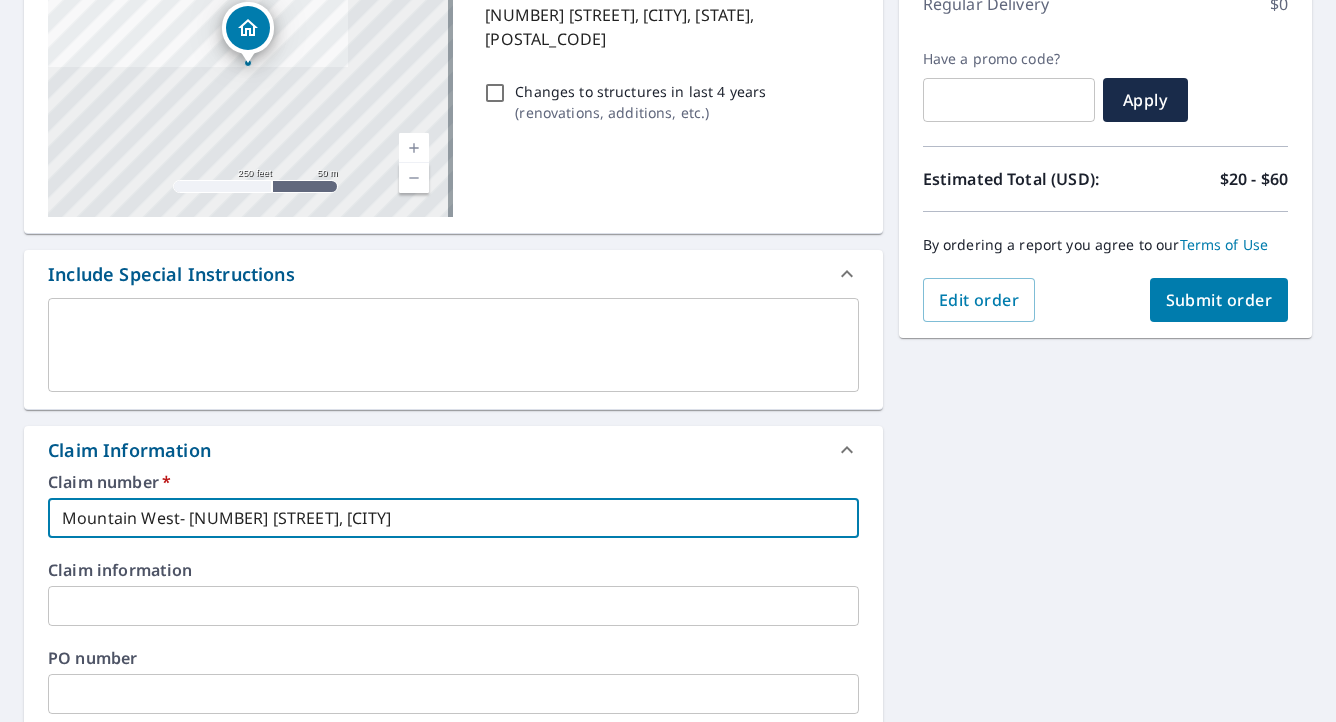 type on "Mountain West- [NUMBER] [STREET], [CITY]" 